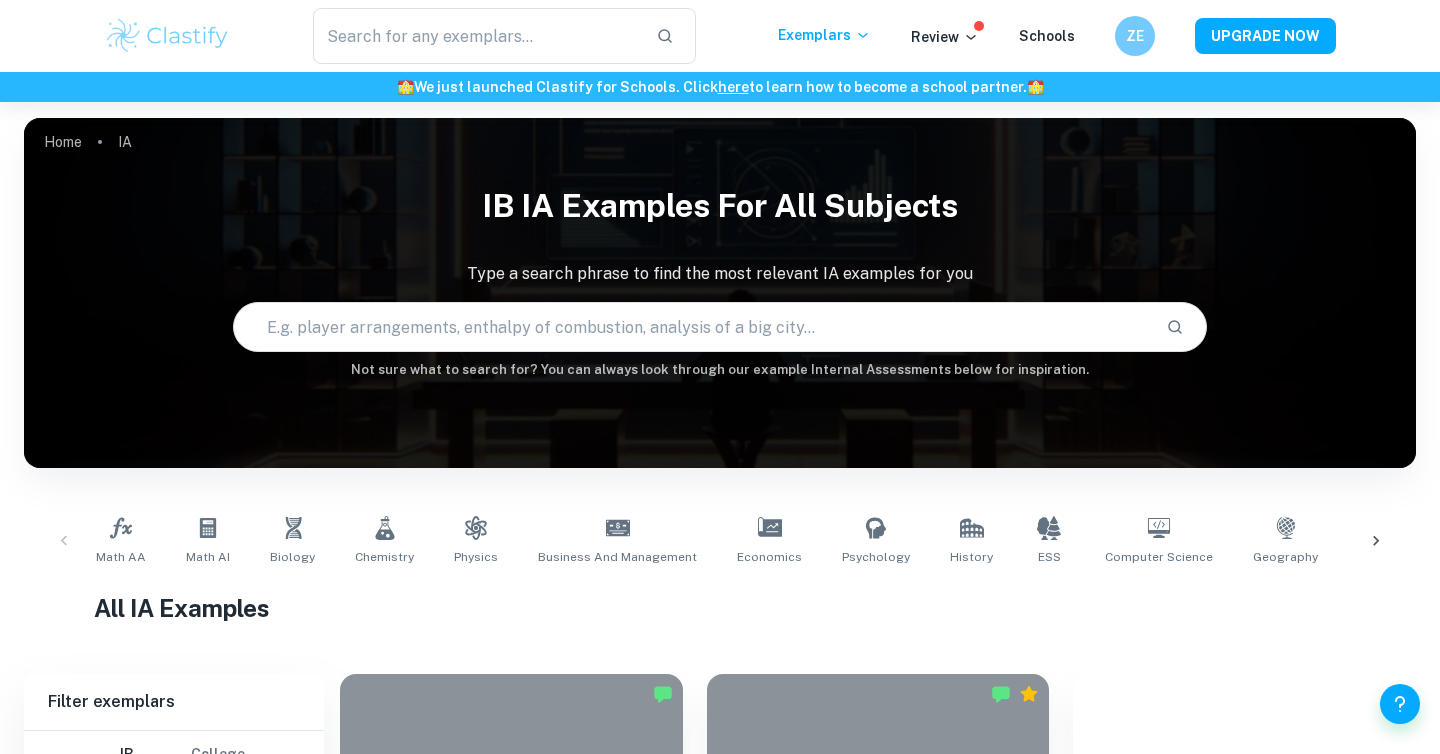 scroll, scrollTop: 0, scrollLeft: 0, axis: both 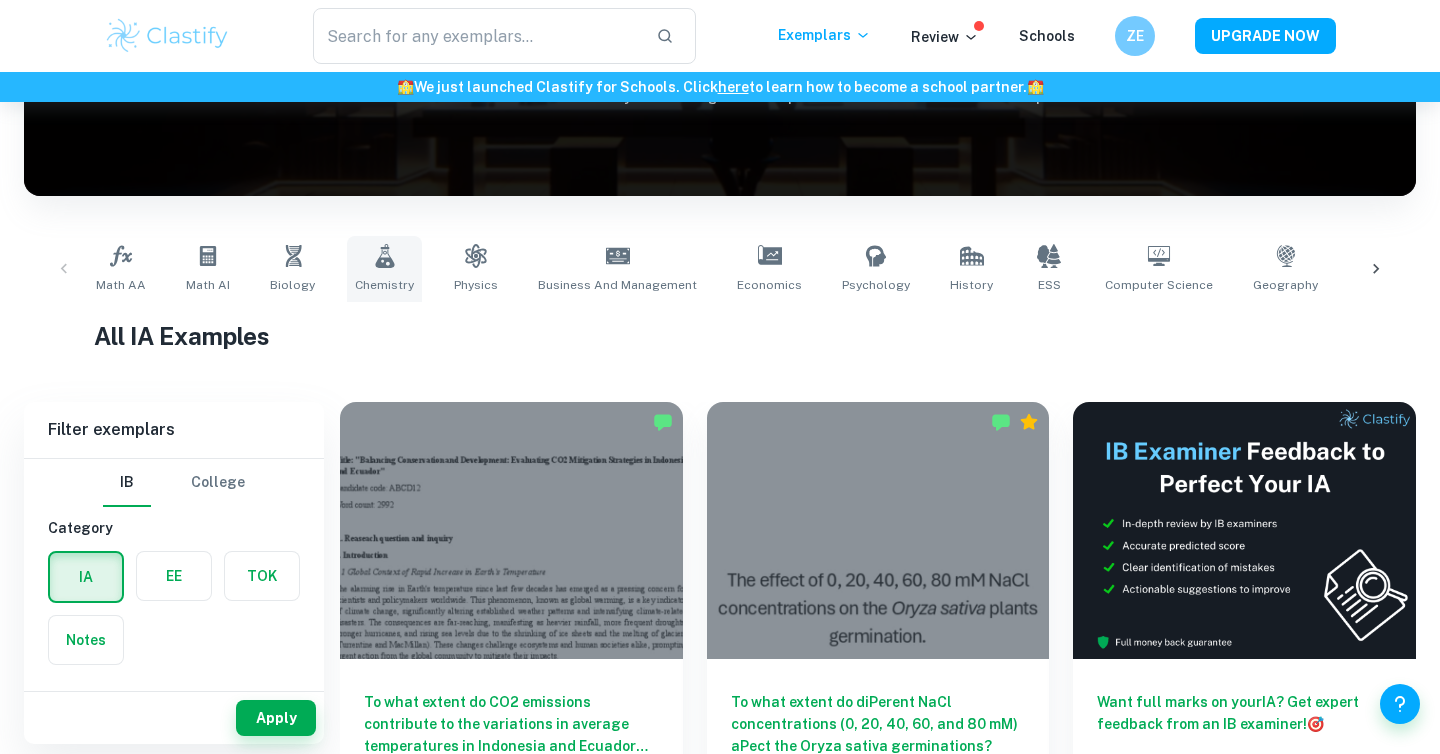 click on "Chemistry" at bounding box center [384, 269] 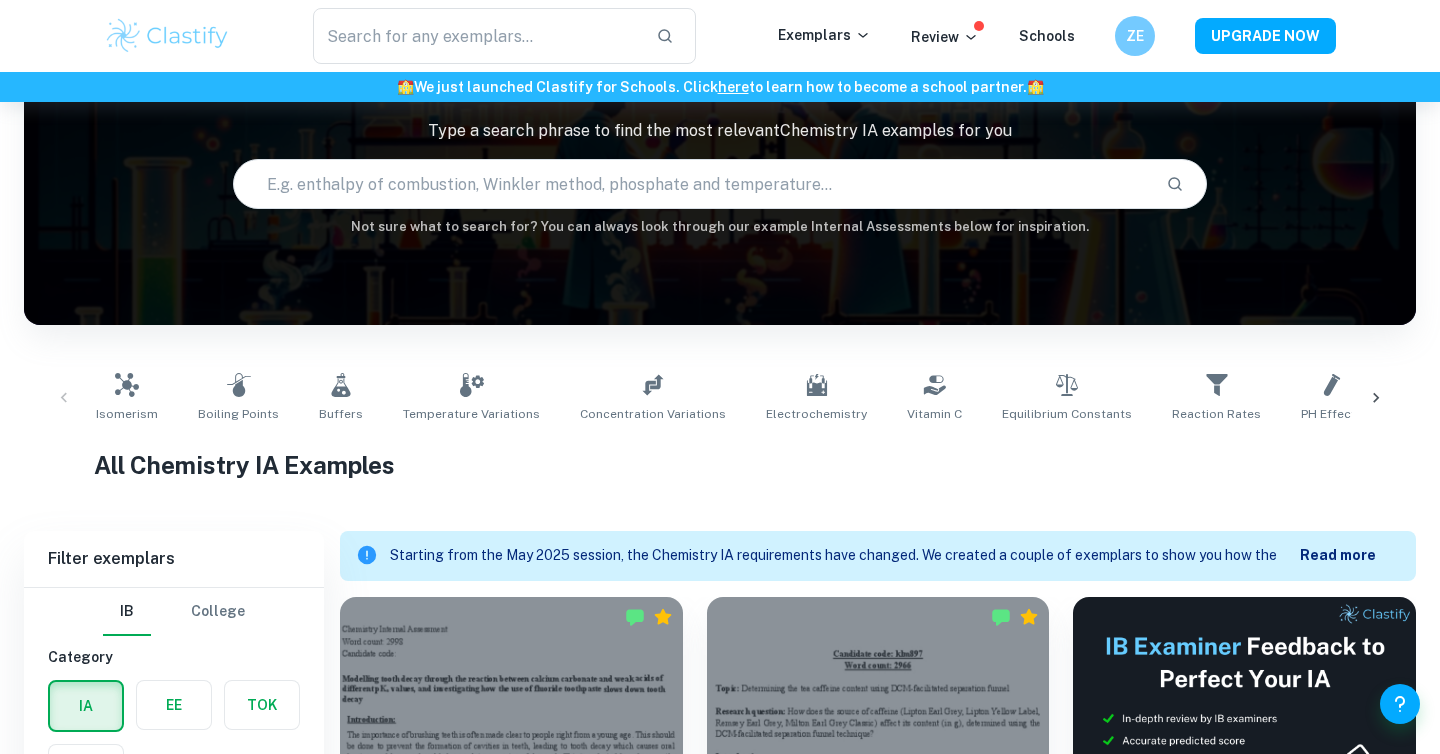 scroll, scrollTop: 9, scrollLeft: 0, axis: vertical 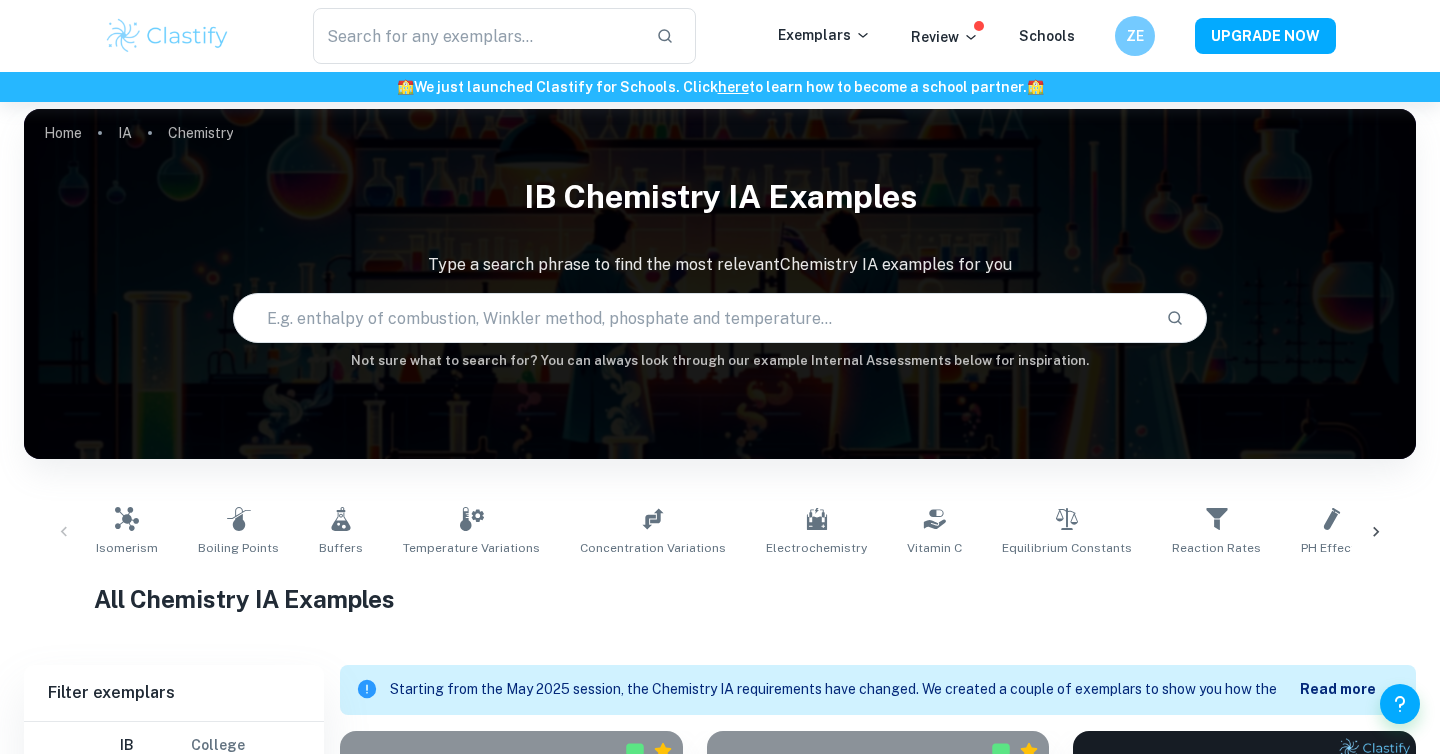 click at bounding box center [692, 318] 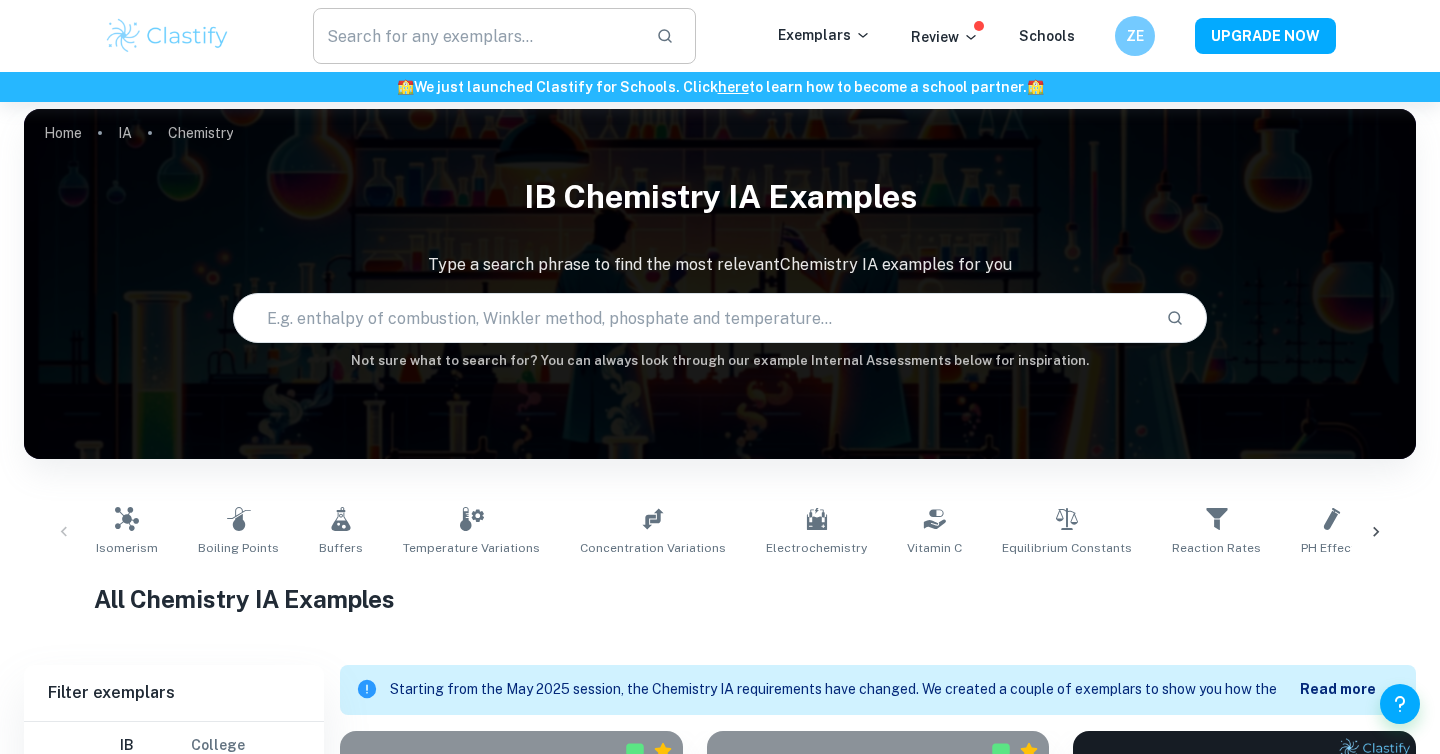 type on "x" 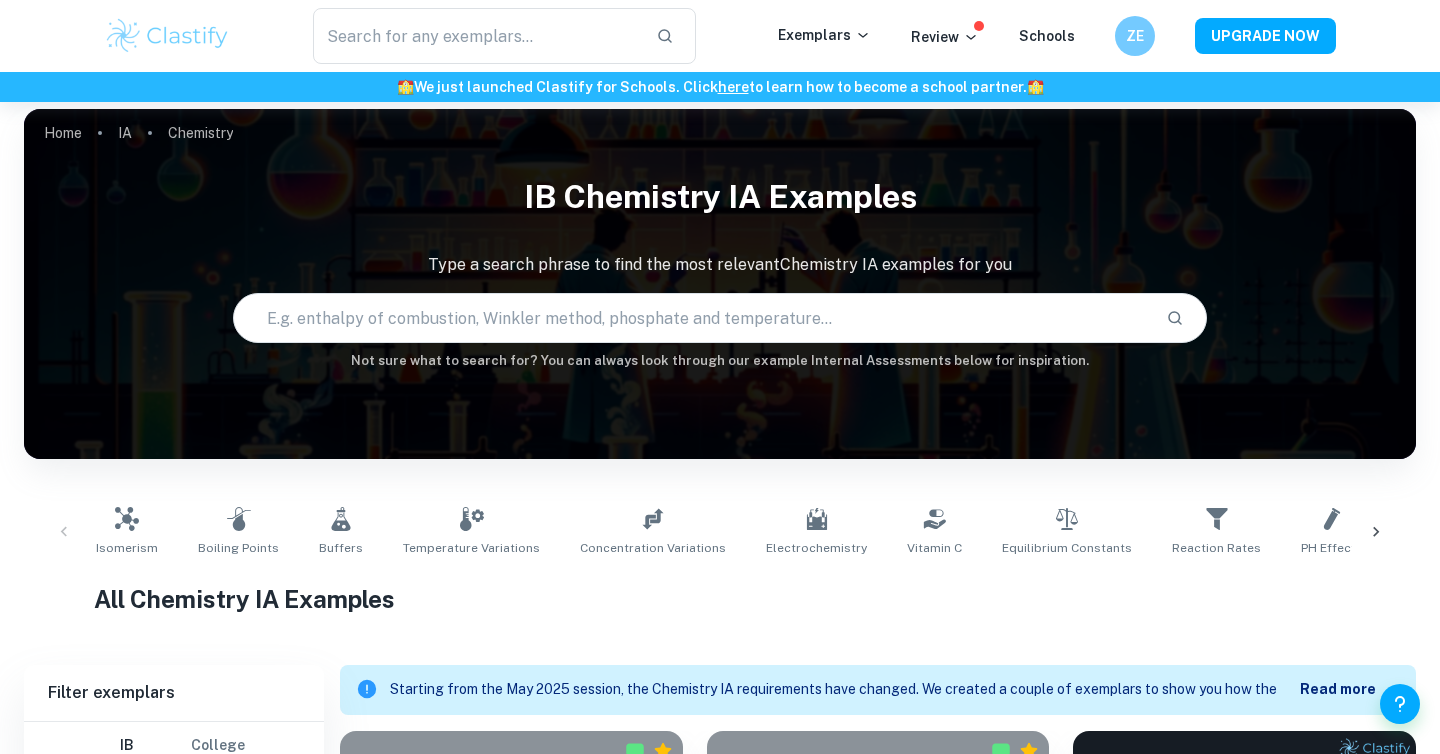 click at bounding box center (692, 318) 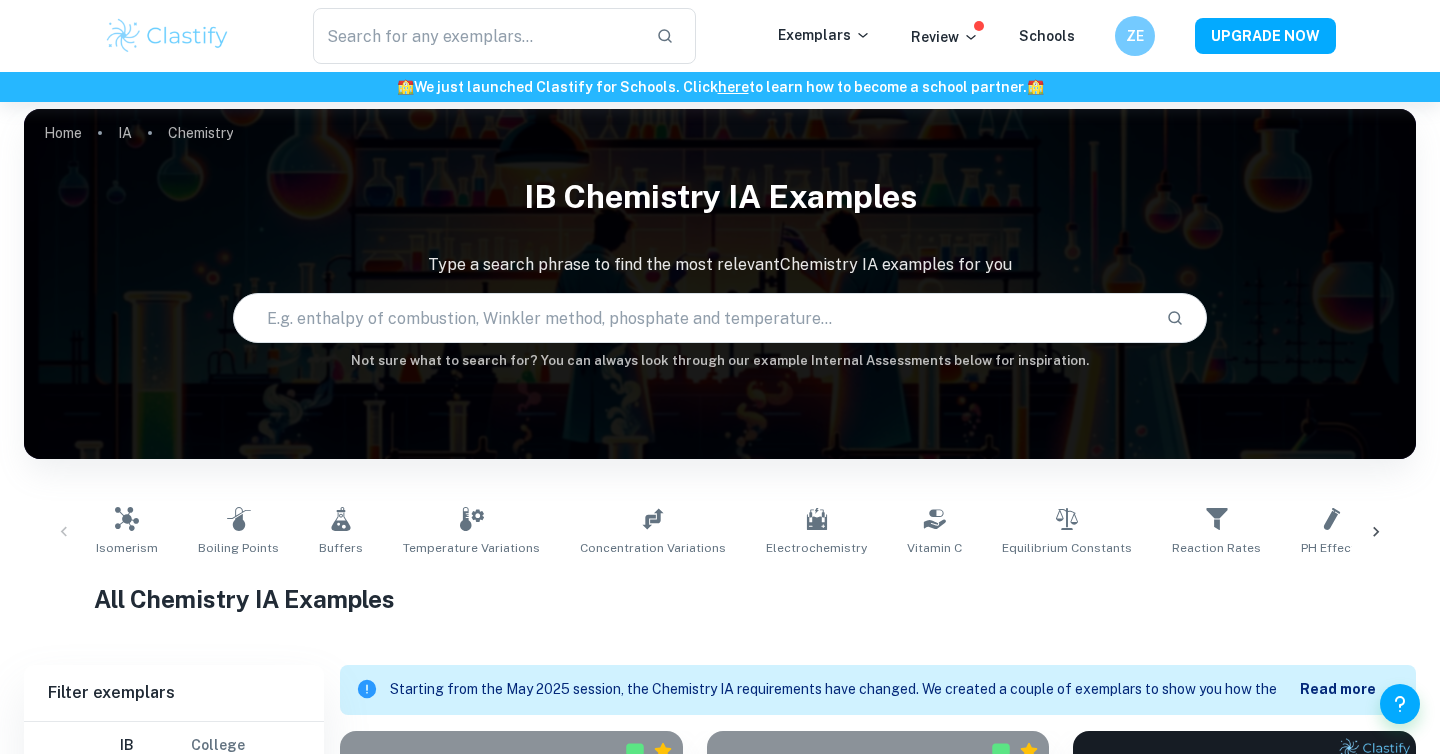 click at bounding box center [692, 318] 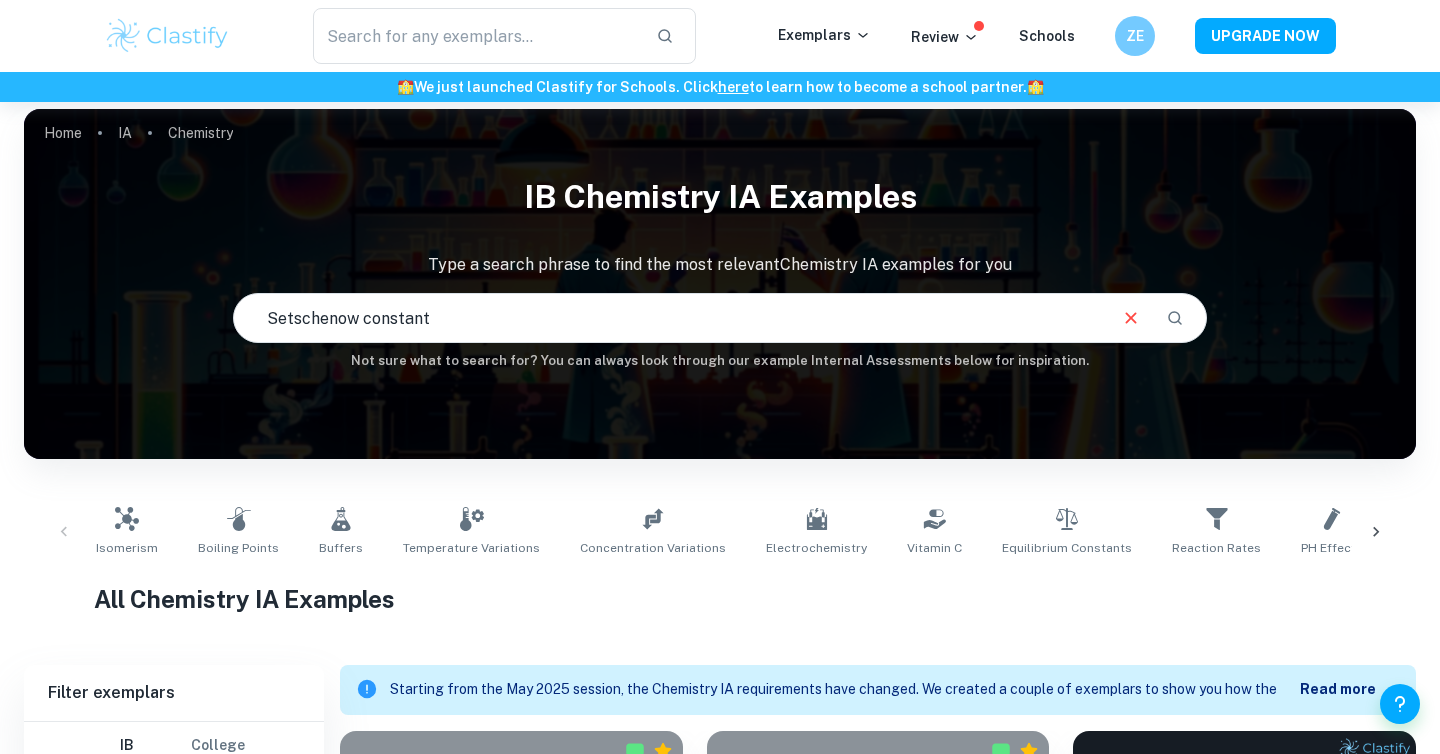 type on "Setschenow constant" 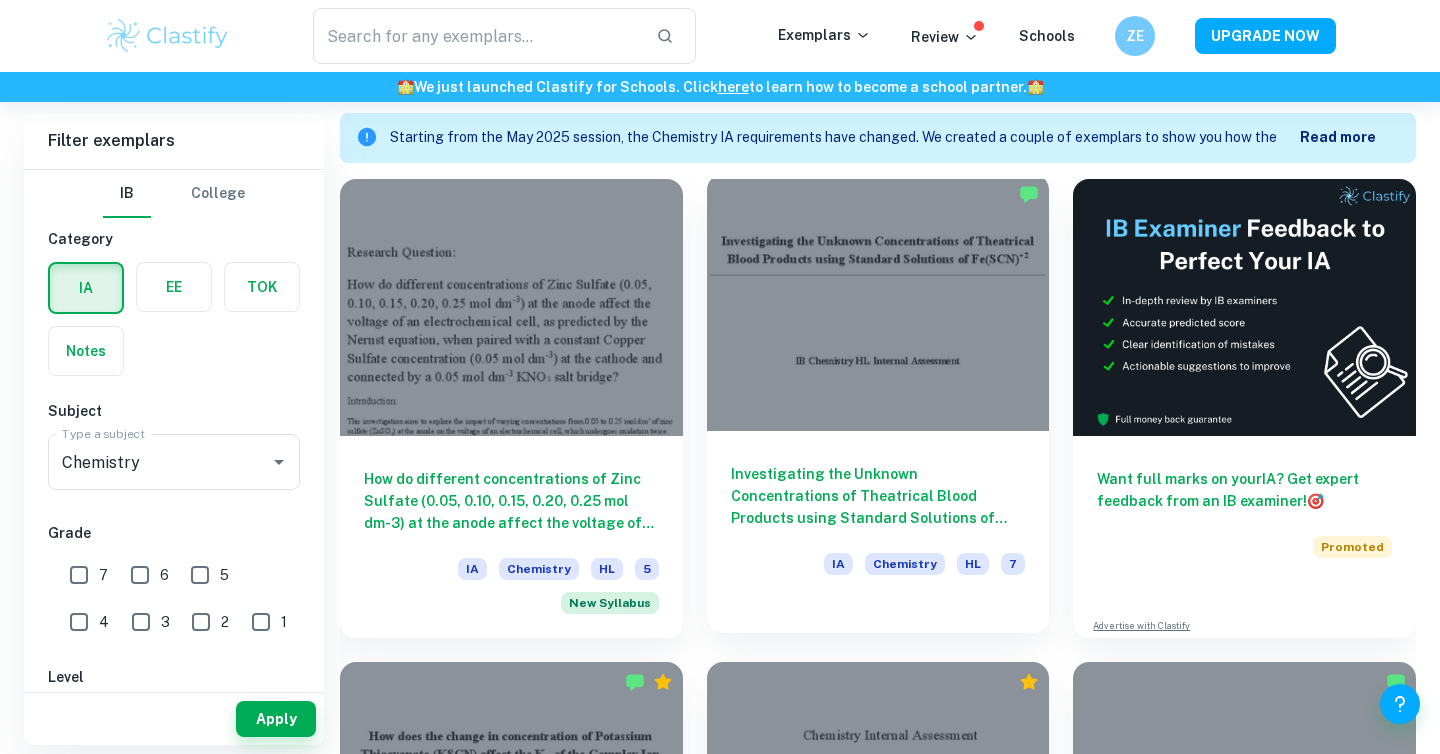 scroll, scrollTop: 562, scrollLeft: 0, axis: vertical 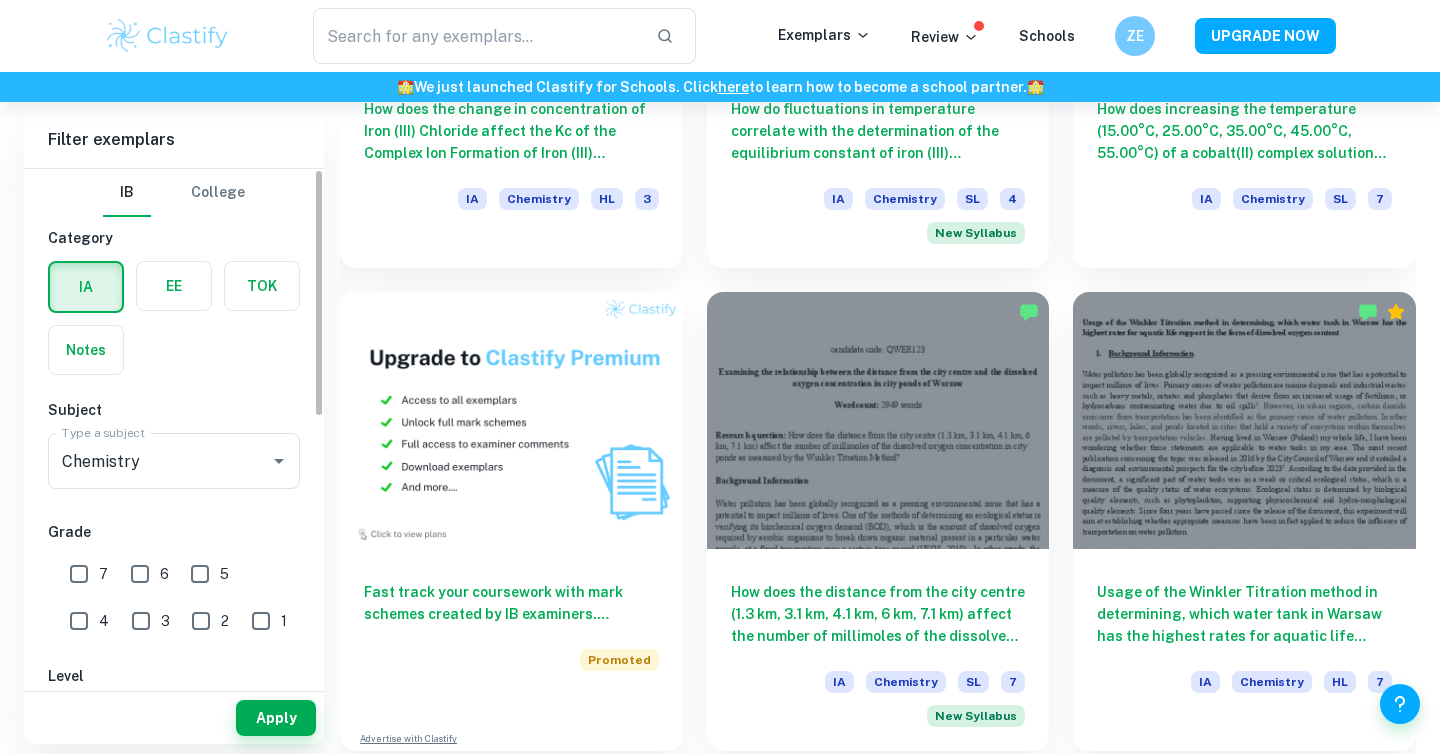 click on "7" at bounding box center [79, 574] 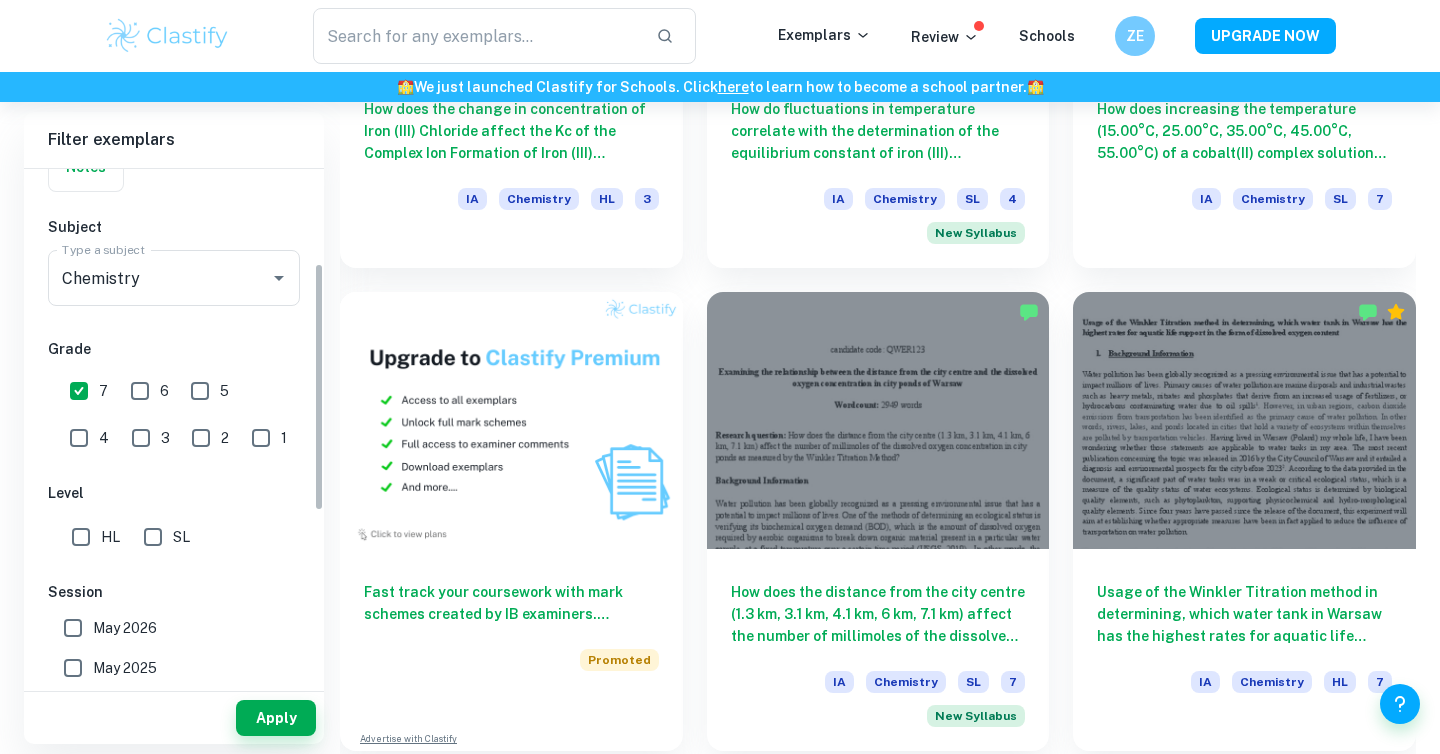 scroll, scrollTop: 194, scrollLeft: 0, axis: vertical 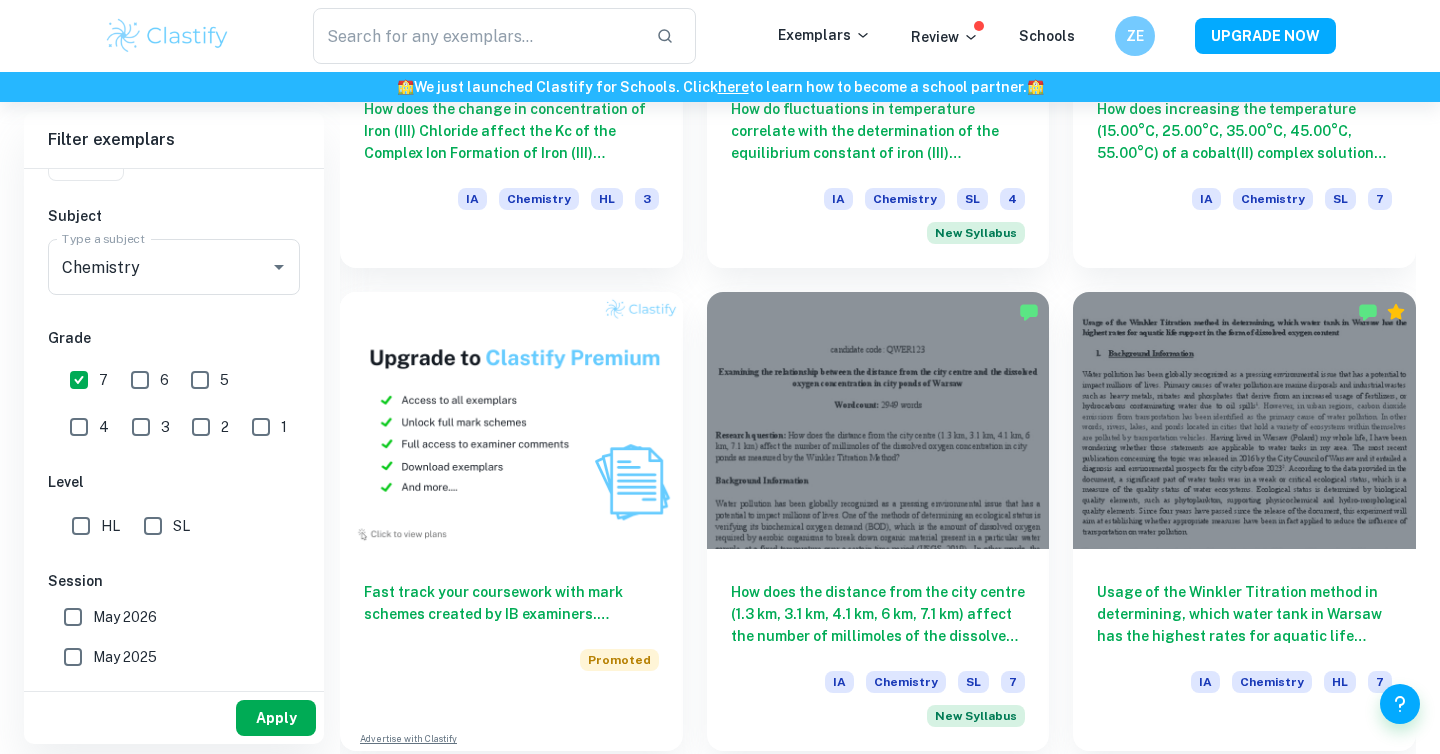 click on "Apply" at bounding box center (276, 718) 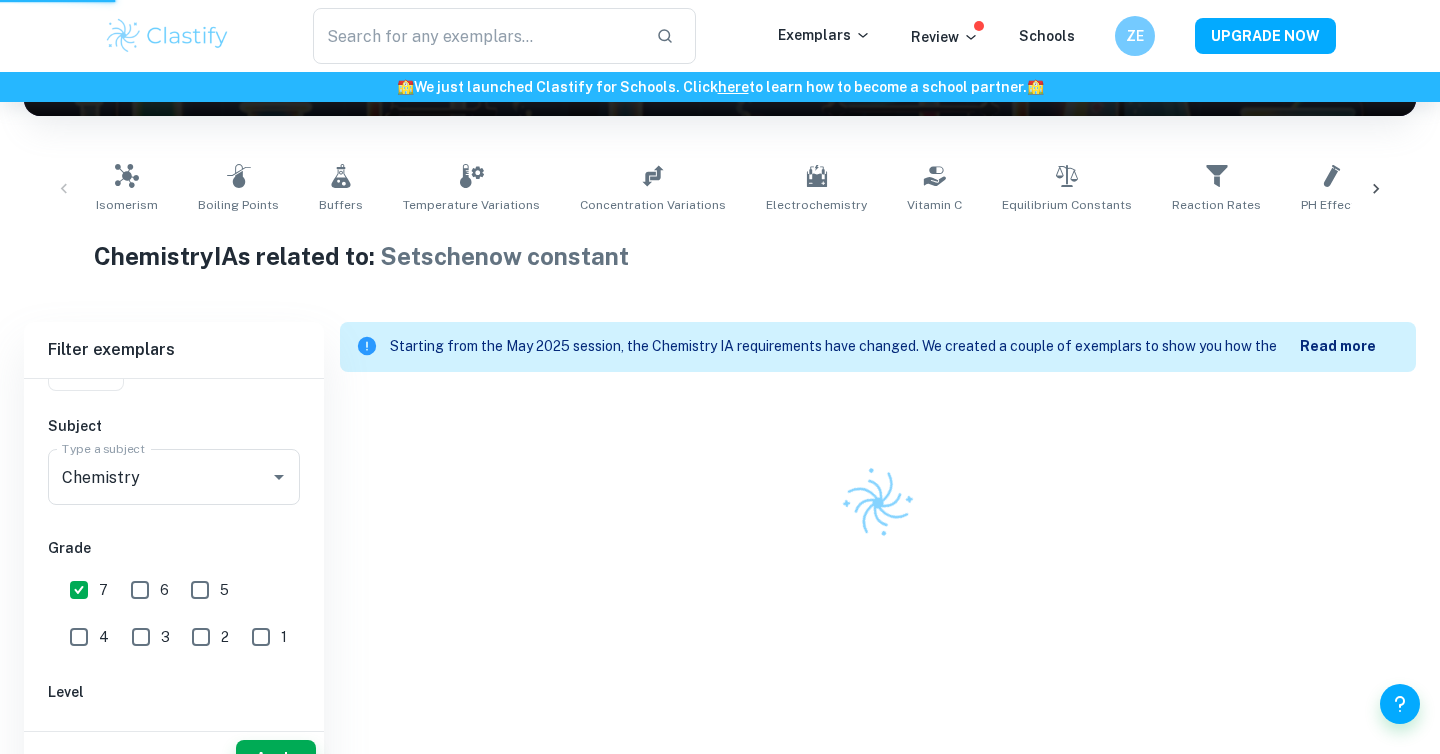 scroll, scrollTop: 282, scrollLeft: 0, axis: vertical 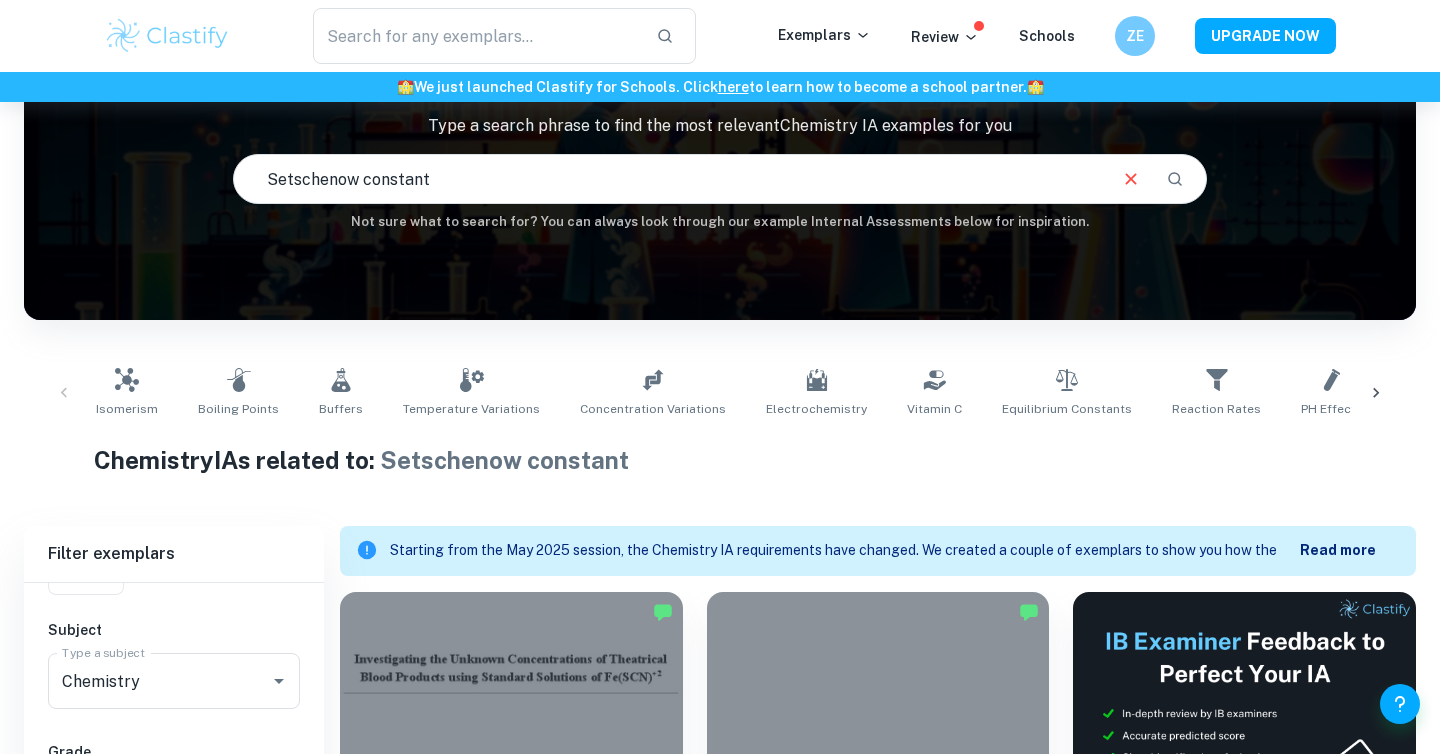 click on "Setschenow constant" at bounding box center [669, 179] 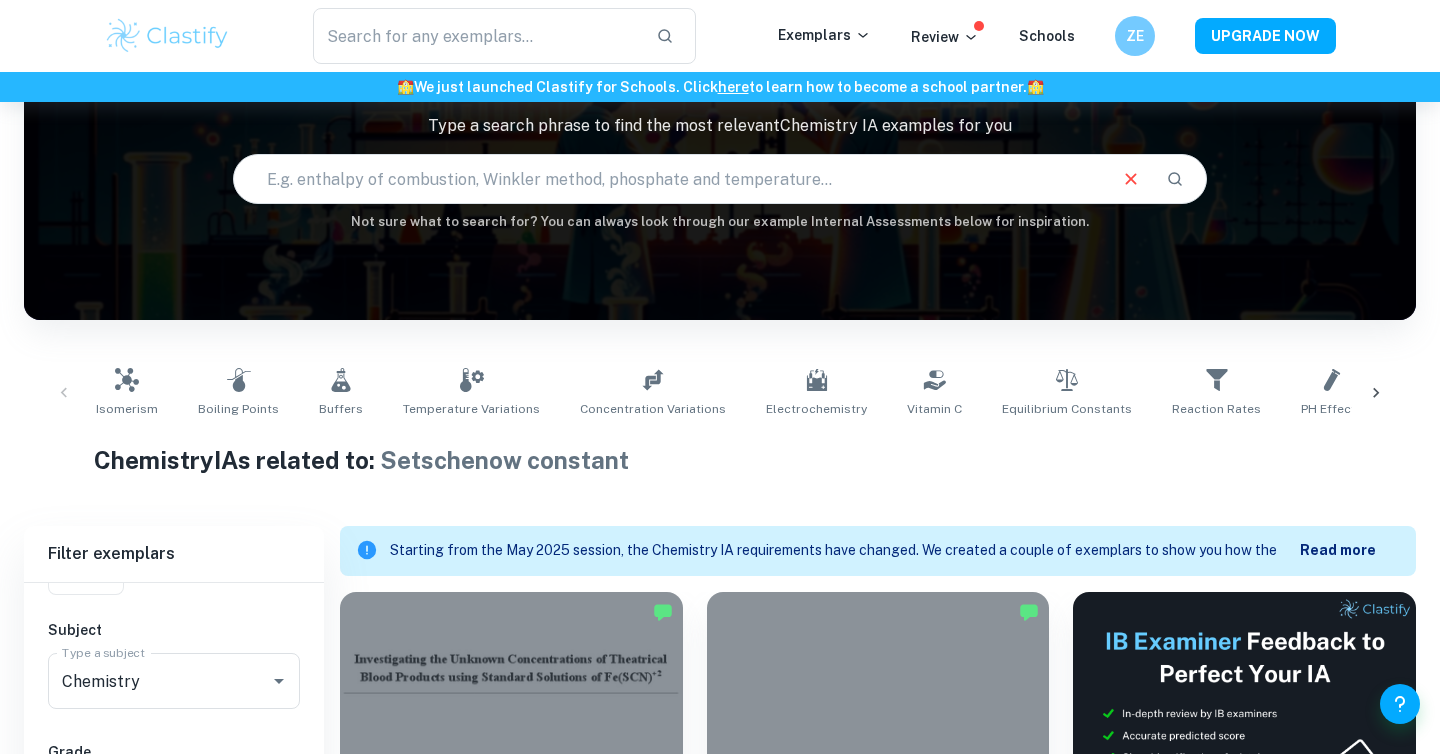 type 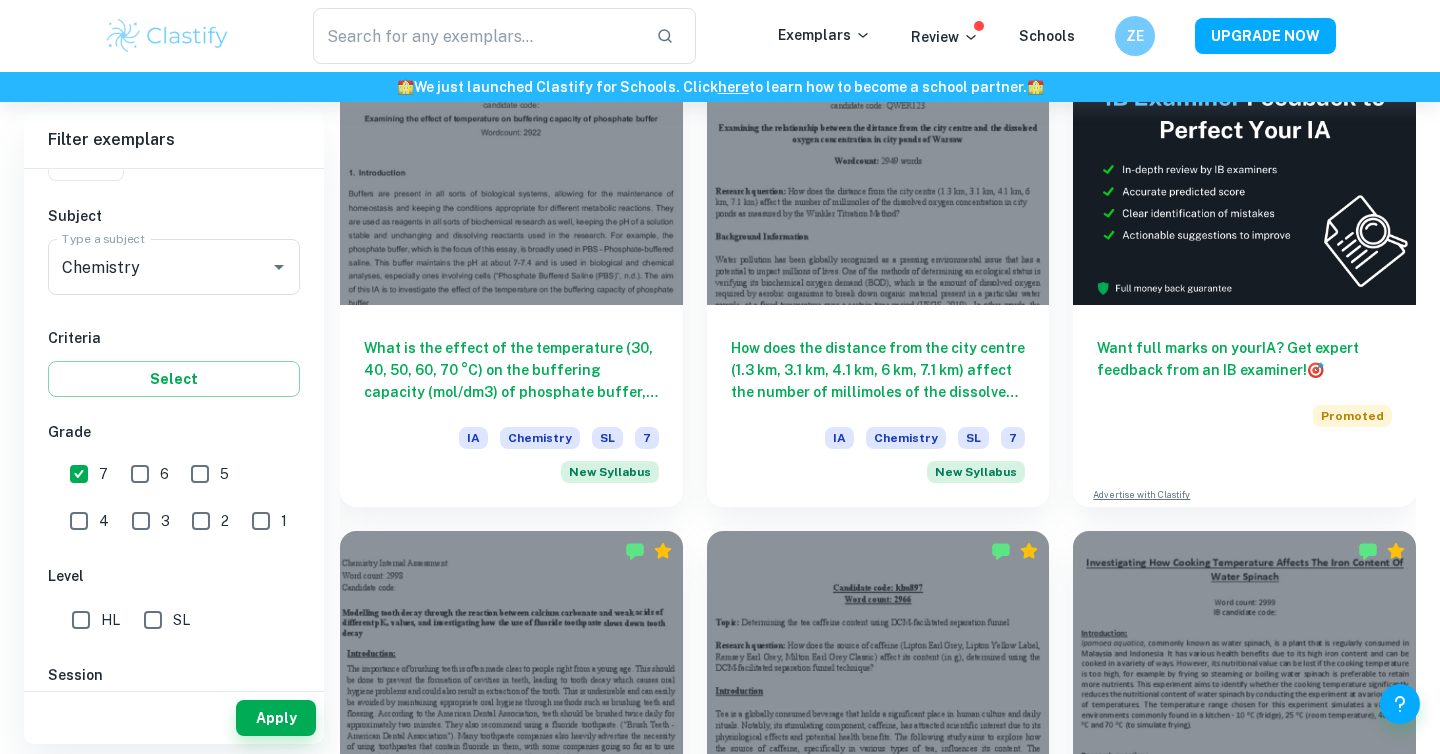 scroll, scrollTop: 591, scrollLeft: 0, axis: vertical 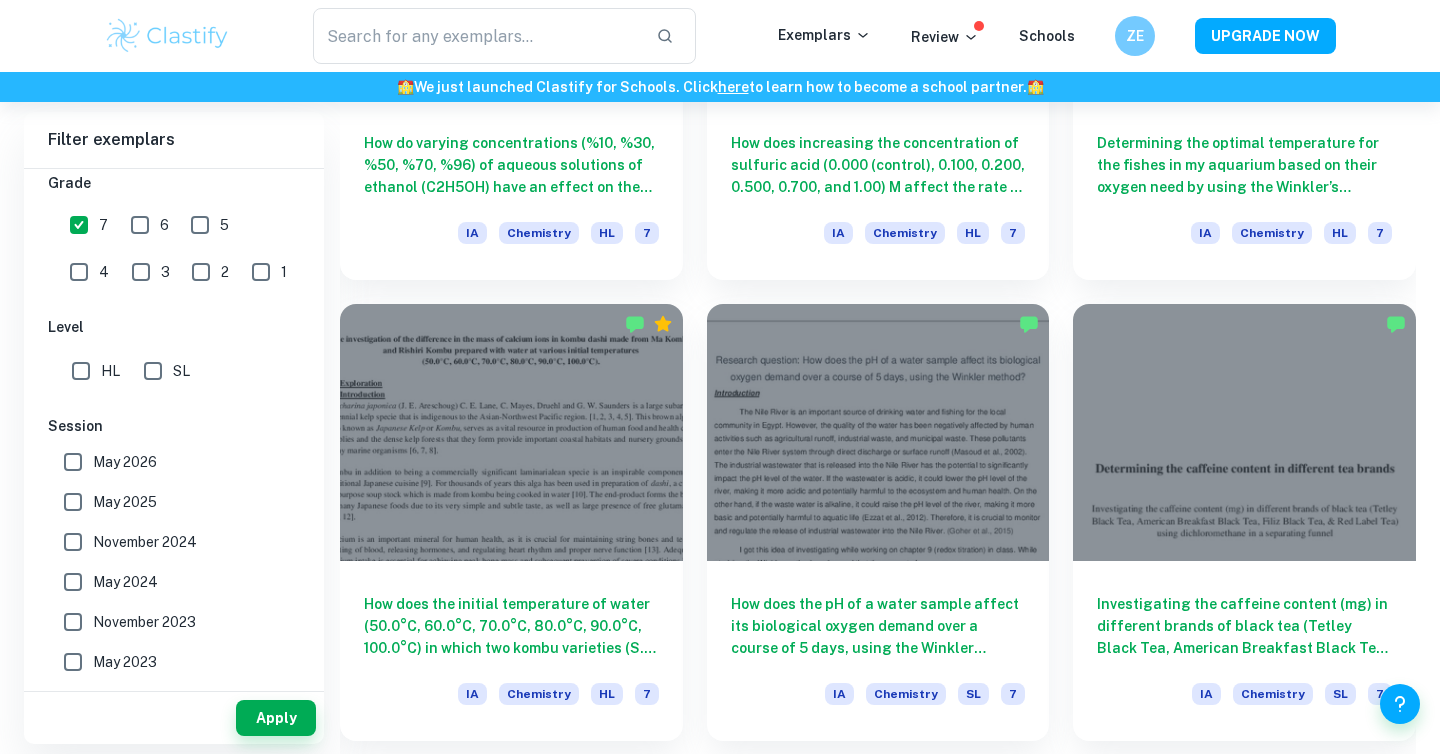 click on "May 2026" at bounding box center [73, 462] 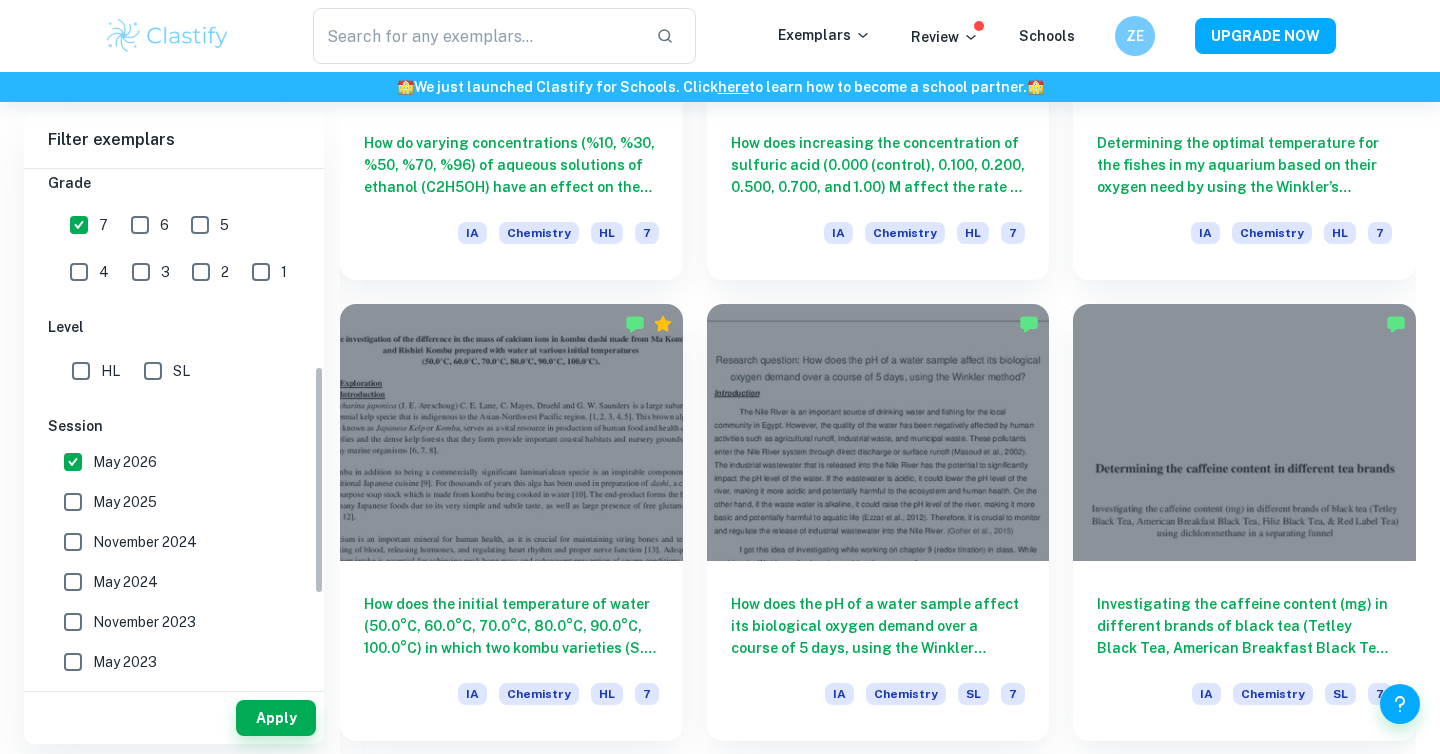 click on "May 2025" at bounding box center (73, 502) 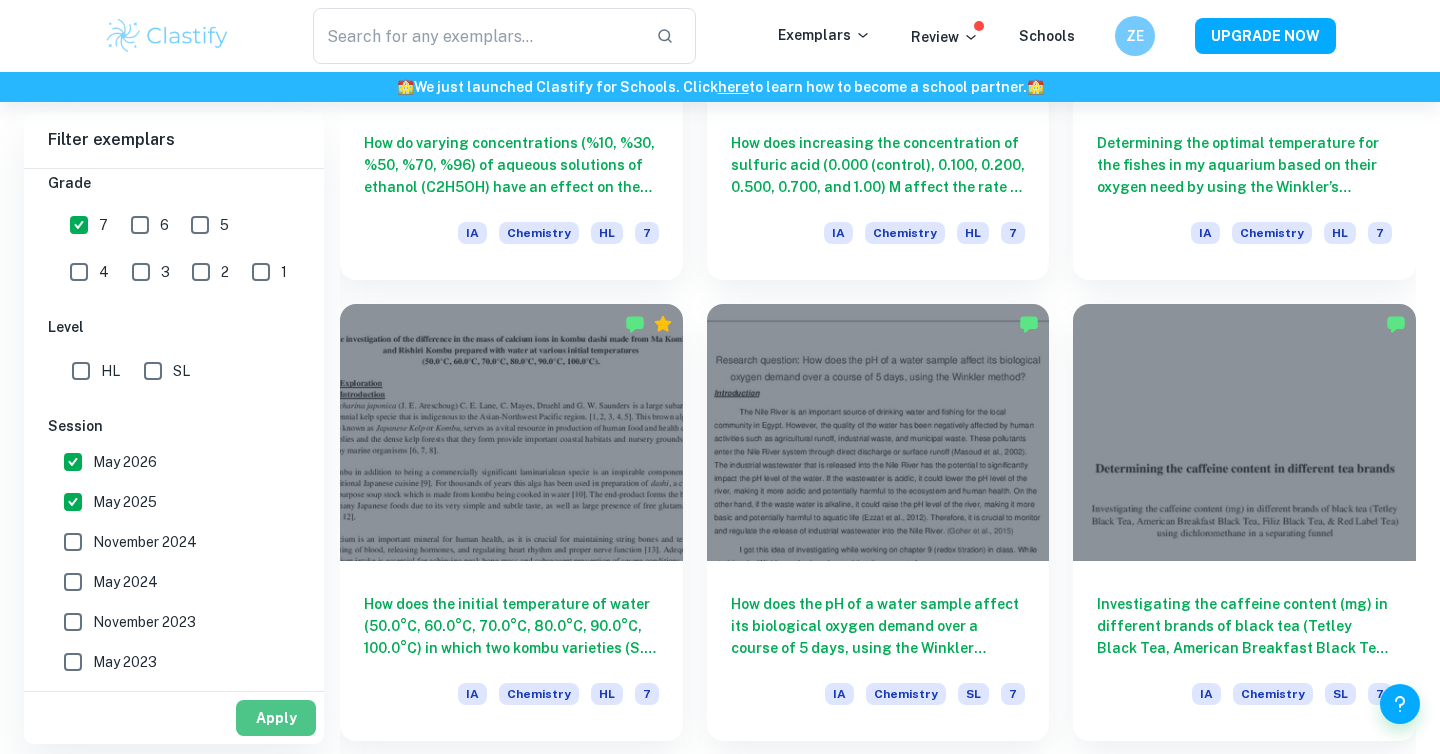 click on "Apply" at bounding box center [276, 718] 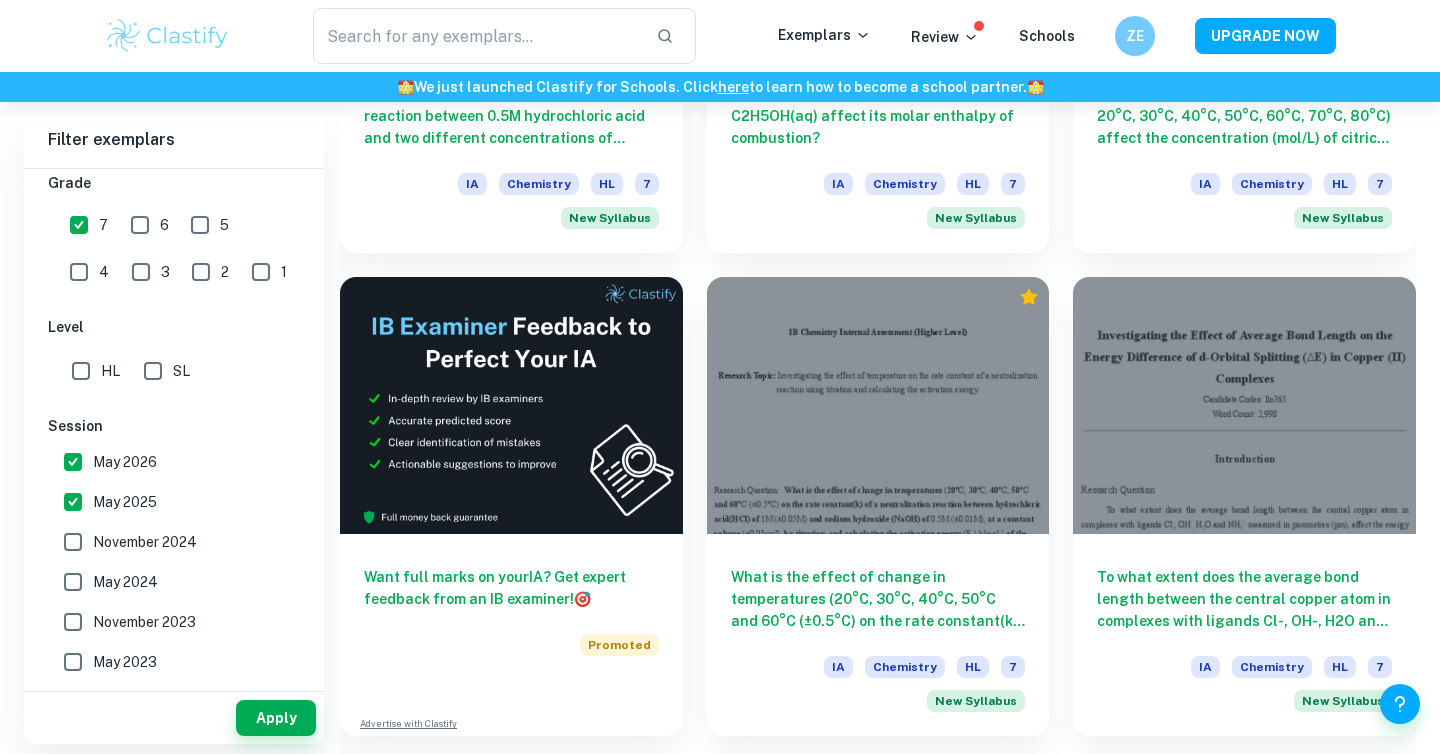 scroll, scrollTop: 3392, scrollLeft: 0, axis: vertical 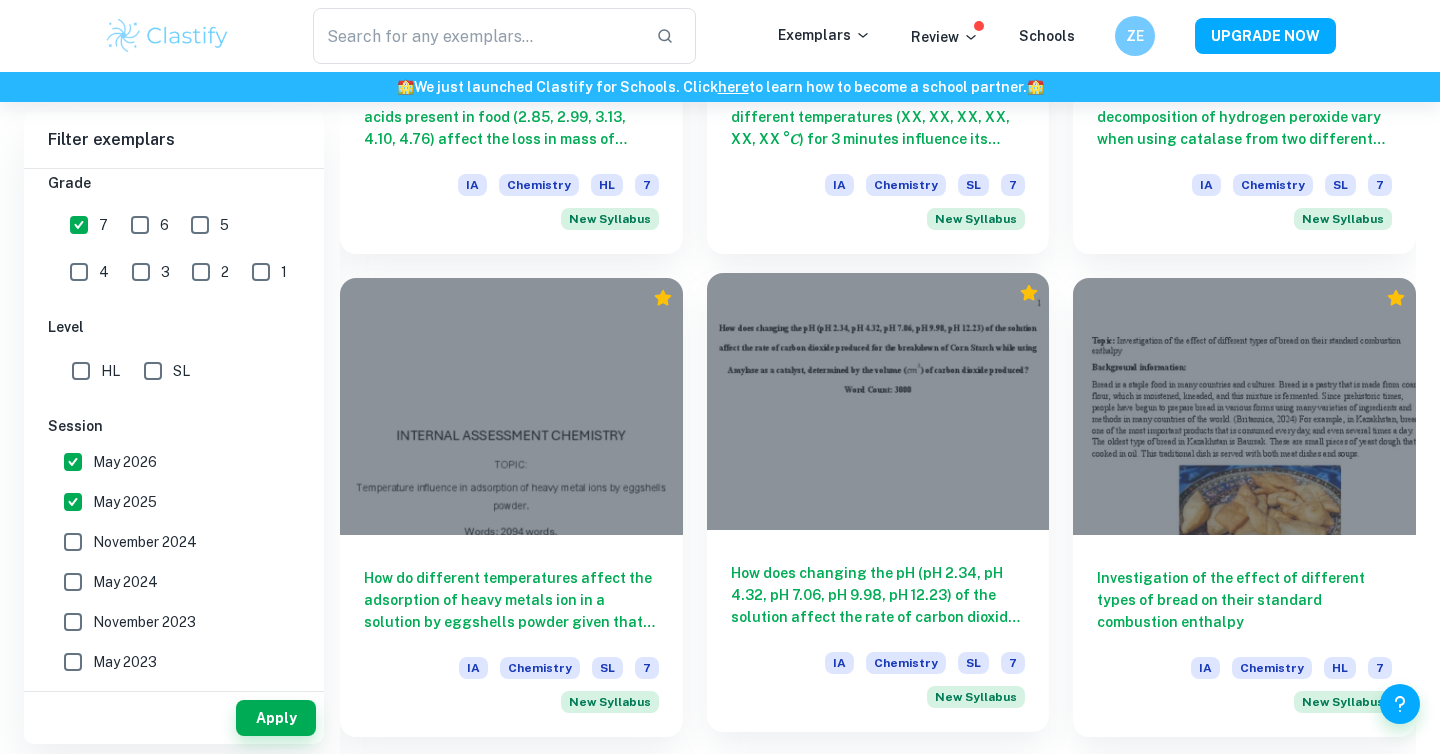 click at bounding box center (878, 401) 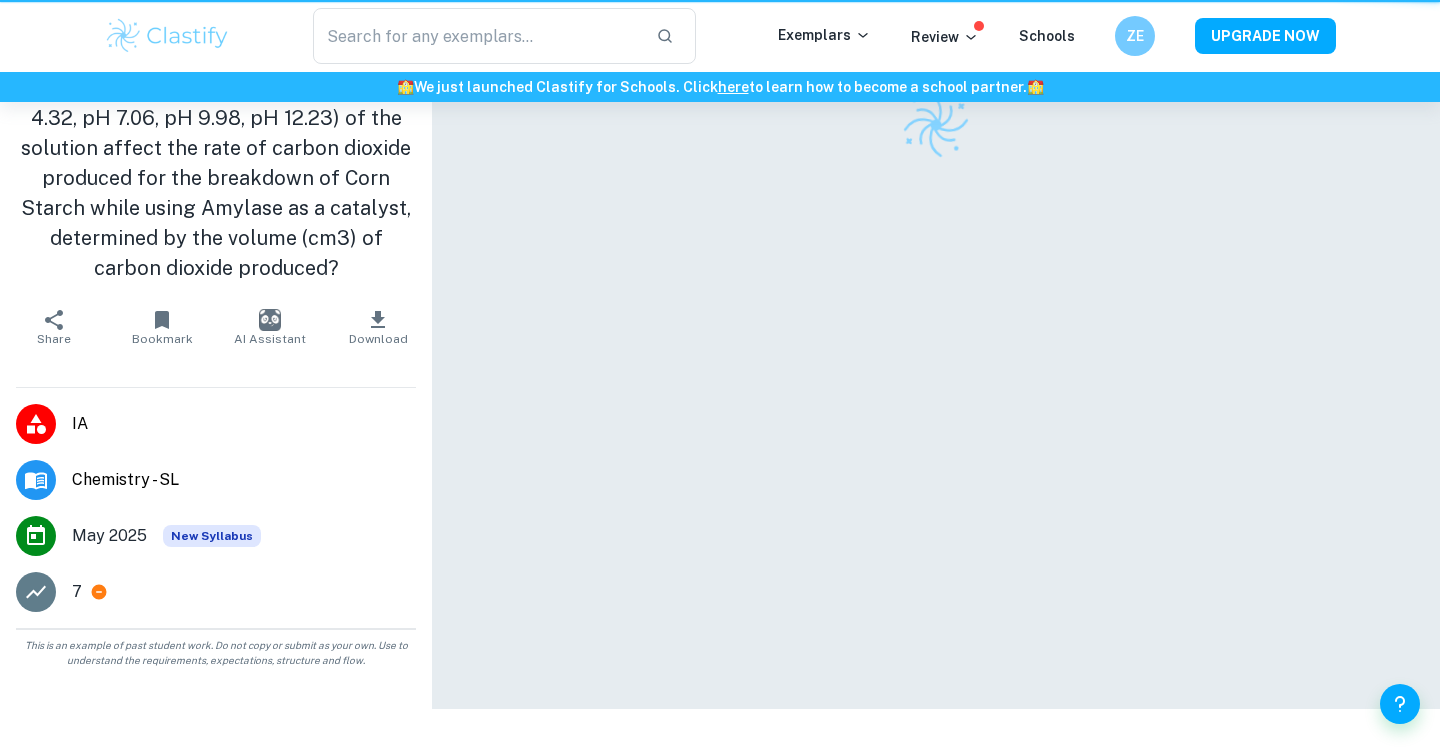 scroll, scrollTop: 0, scrollLeft: 0, axis: both 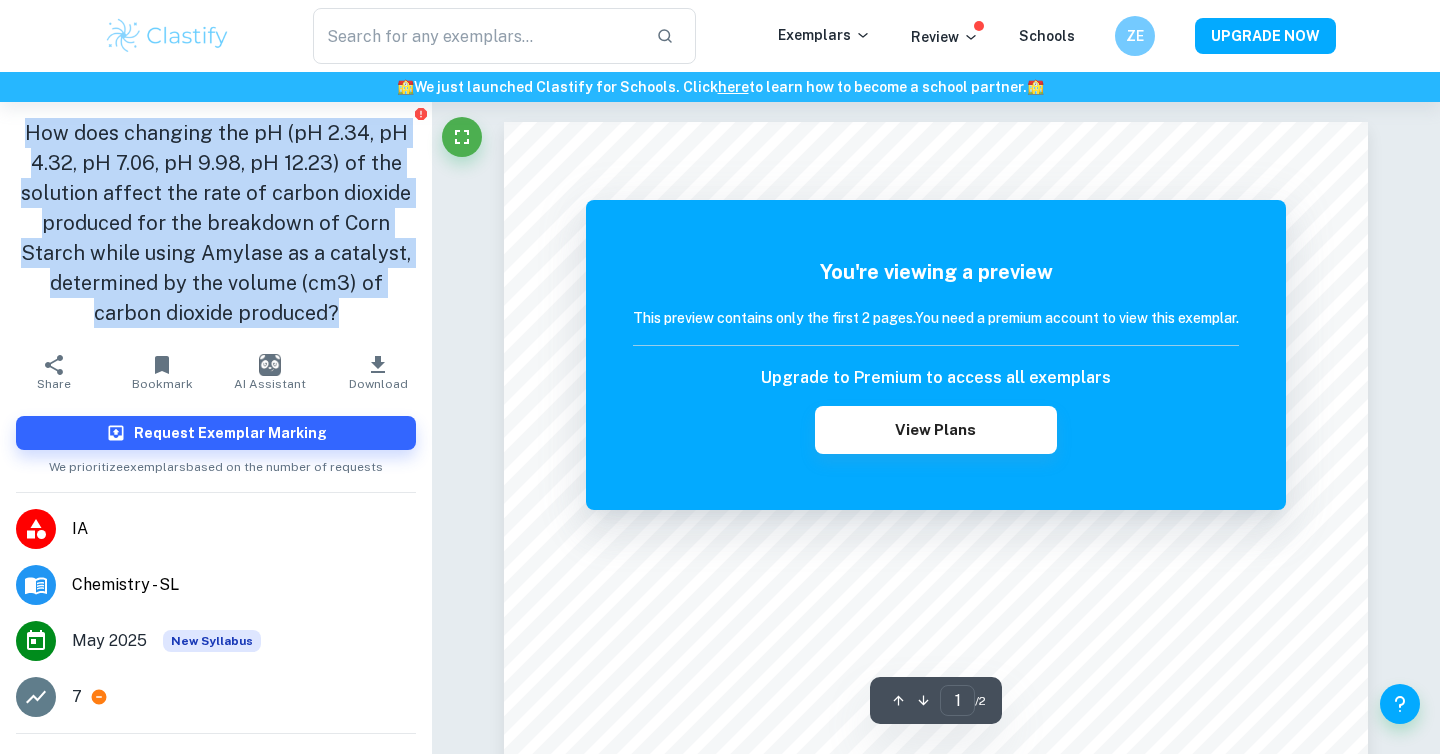drag, startPoint x: 340, startPoint y: 313, endPoint x: 17, endPoint y: 120, distance: 376.26852 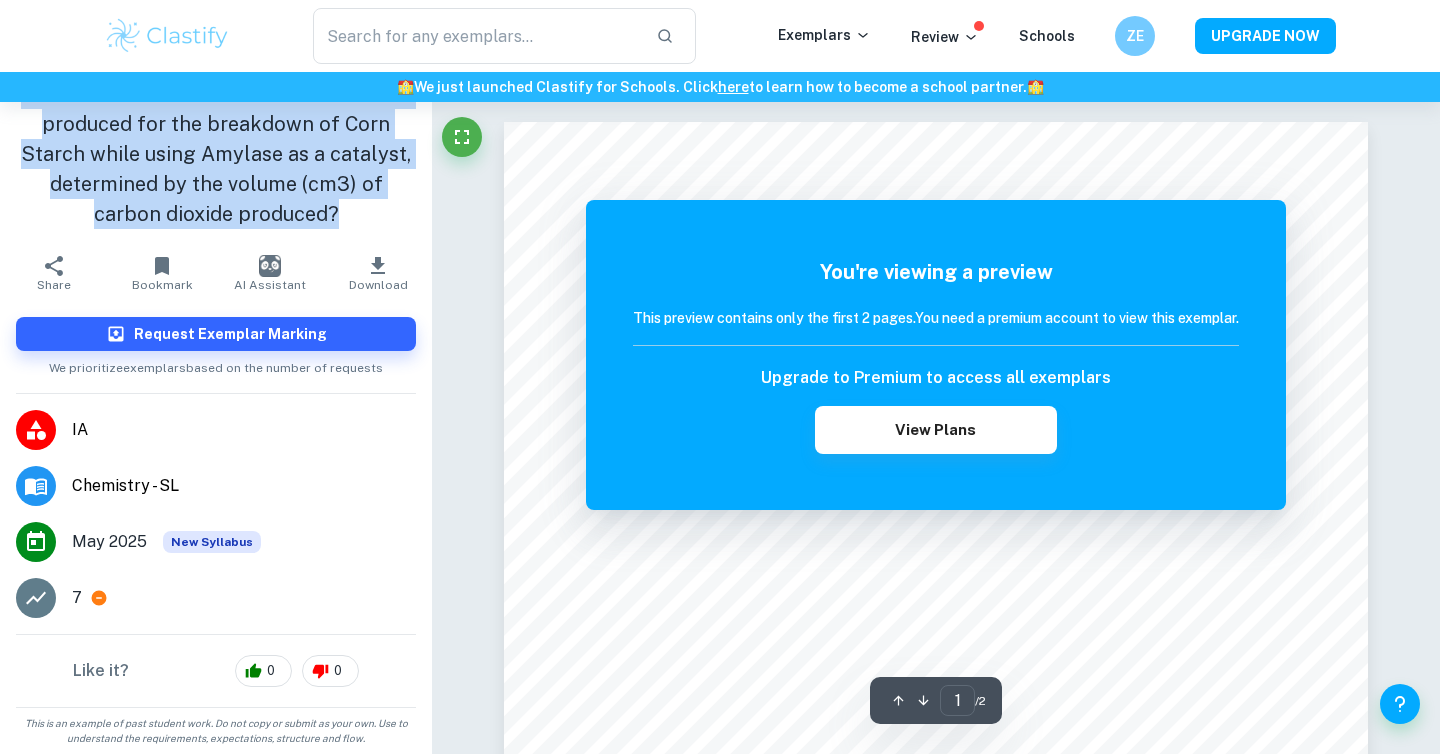 scroll, scrollTop: 0, scrollLeft: 0, axis: both 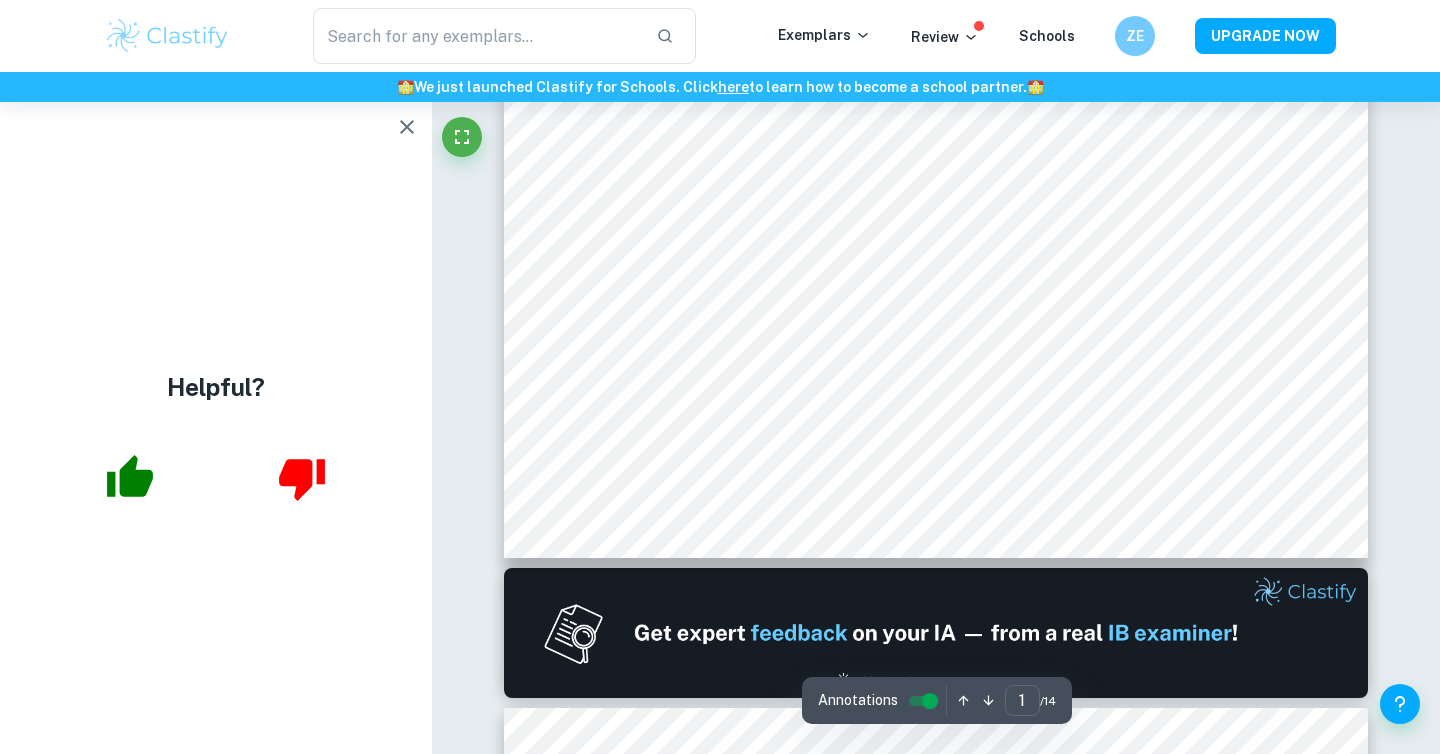 click 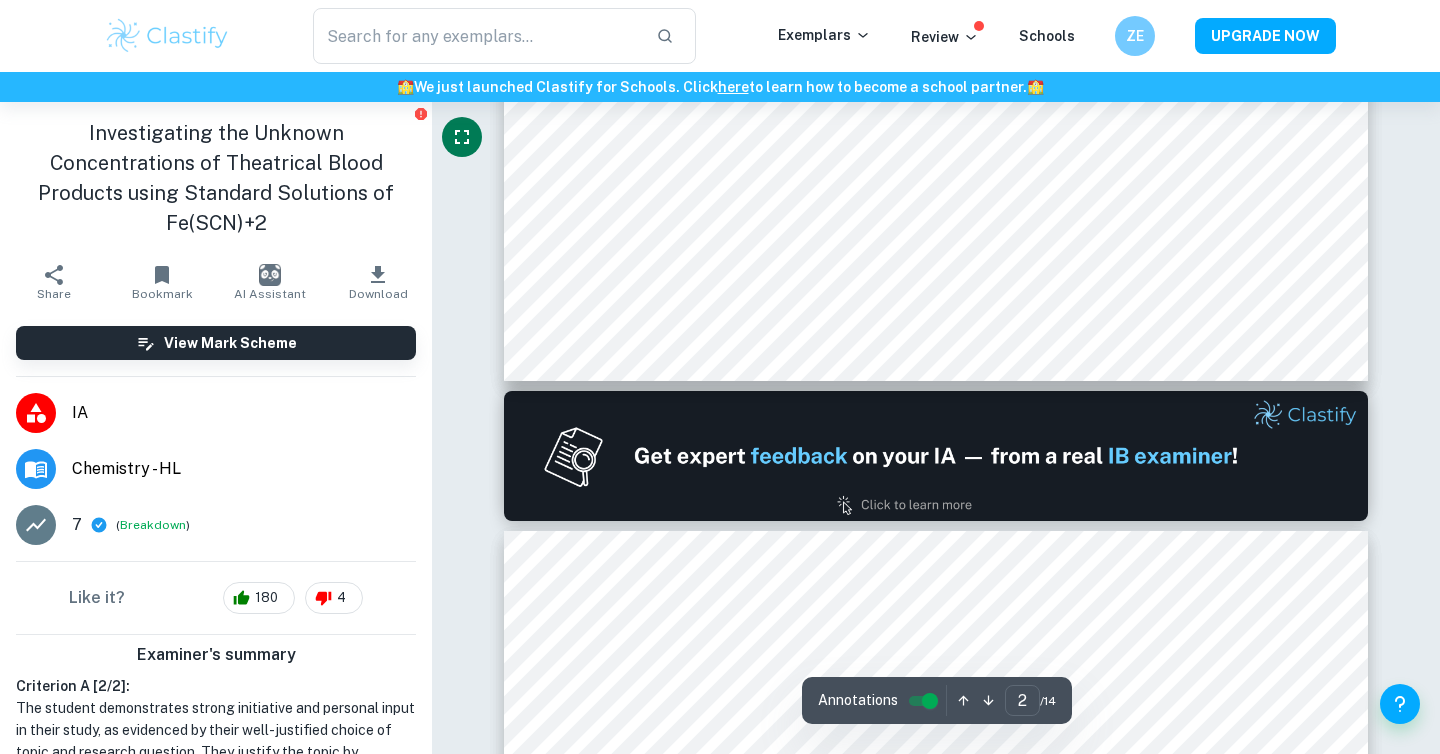 scroll, scrollTop: 1267, scrollLeft: 0, axis: vertical 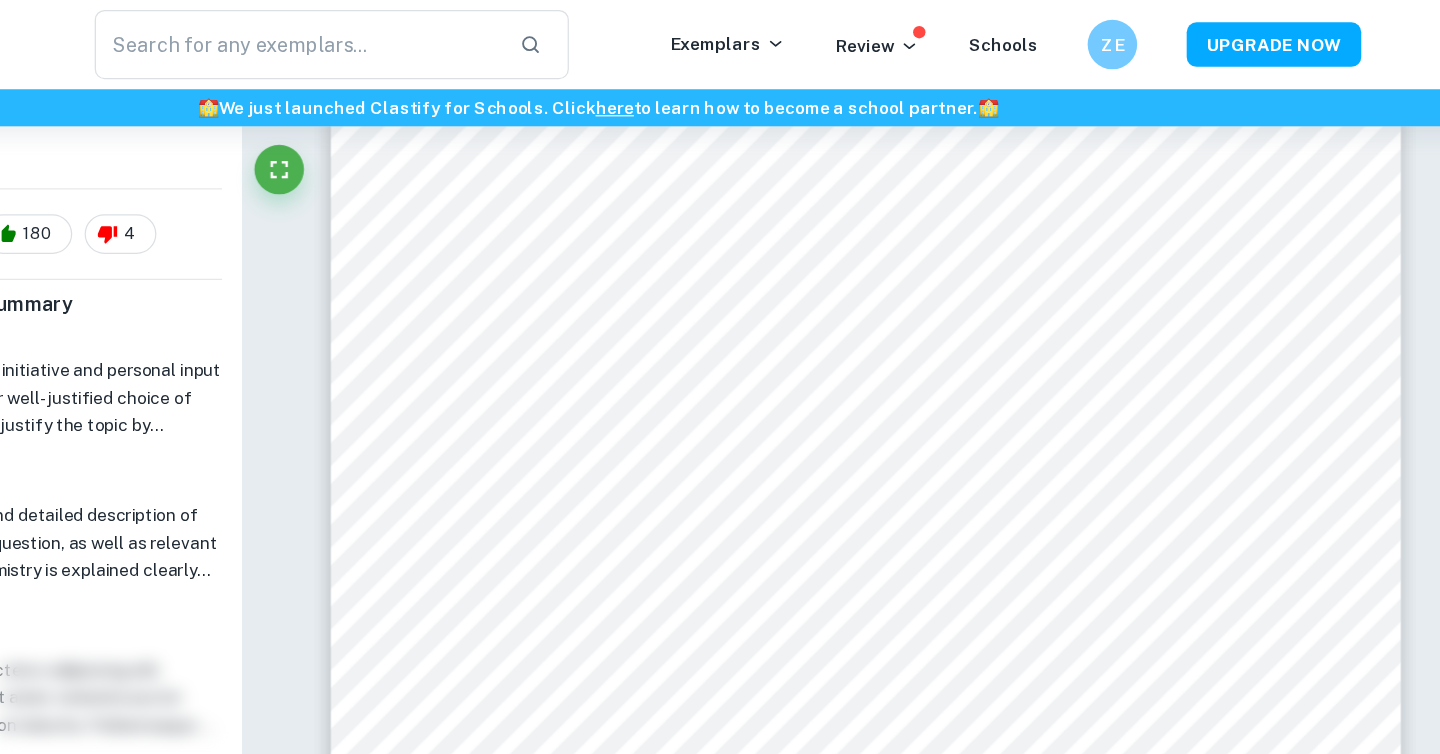 type on "13" 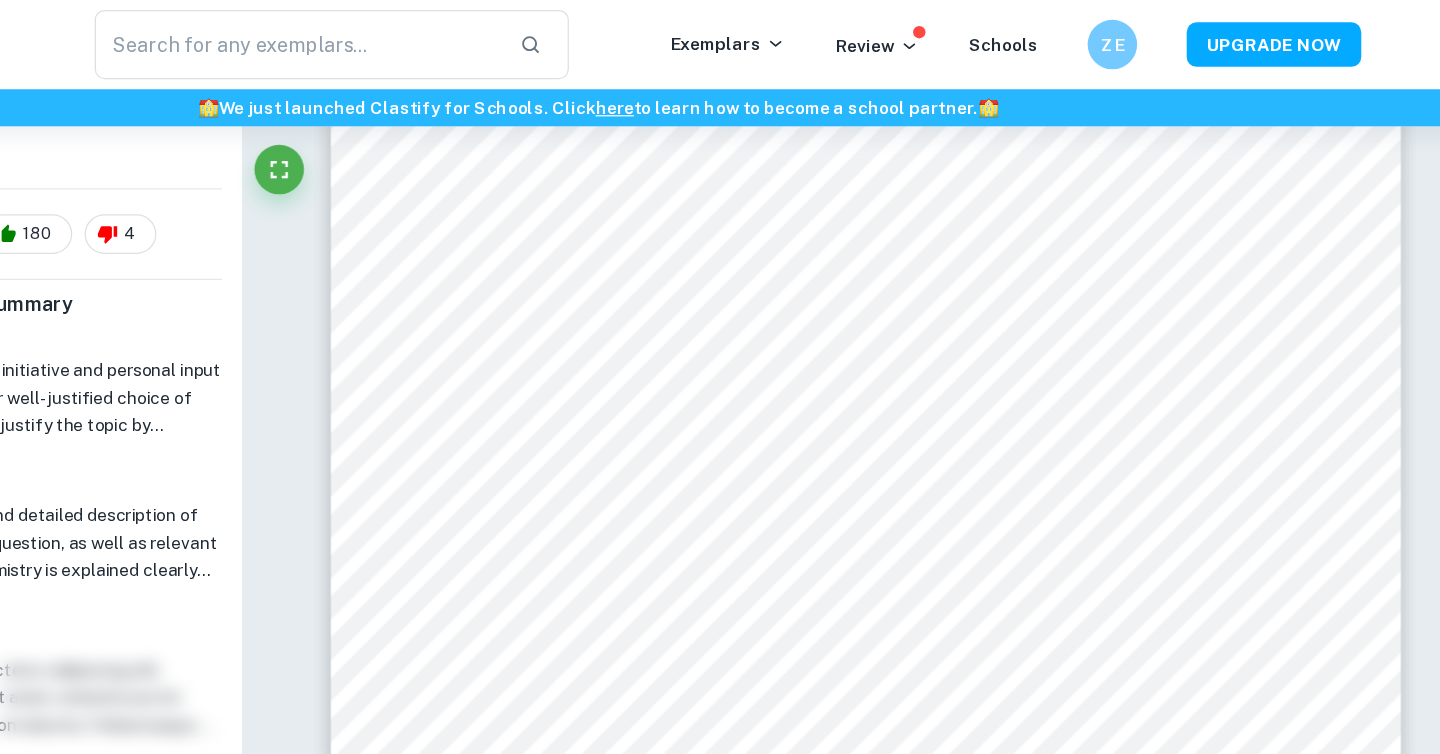 scroll, scrollTop: 15538, scrollLeft: 0, axis: vertical 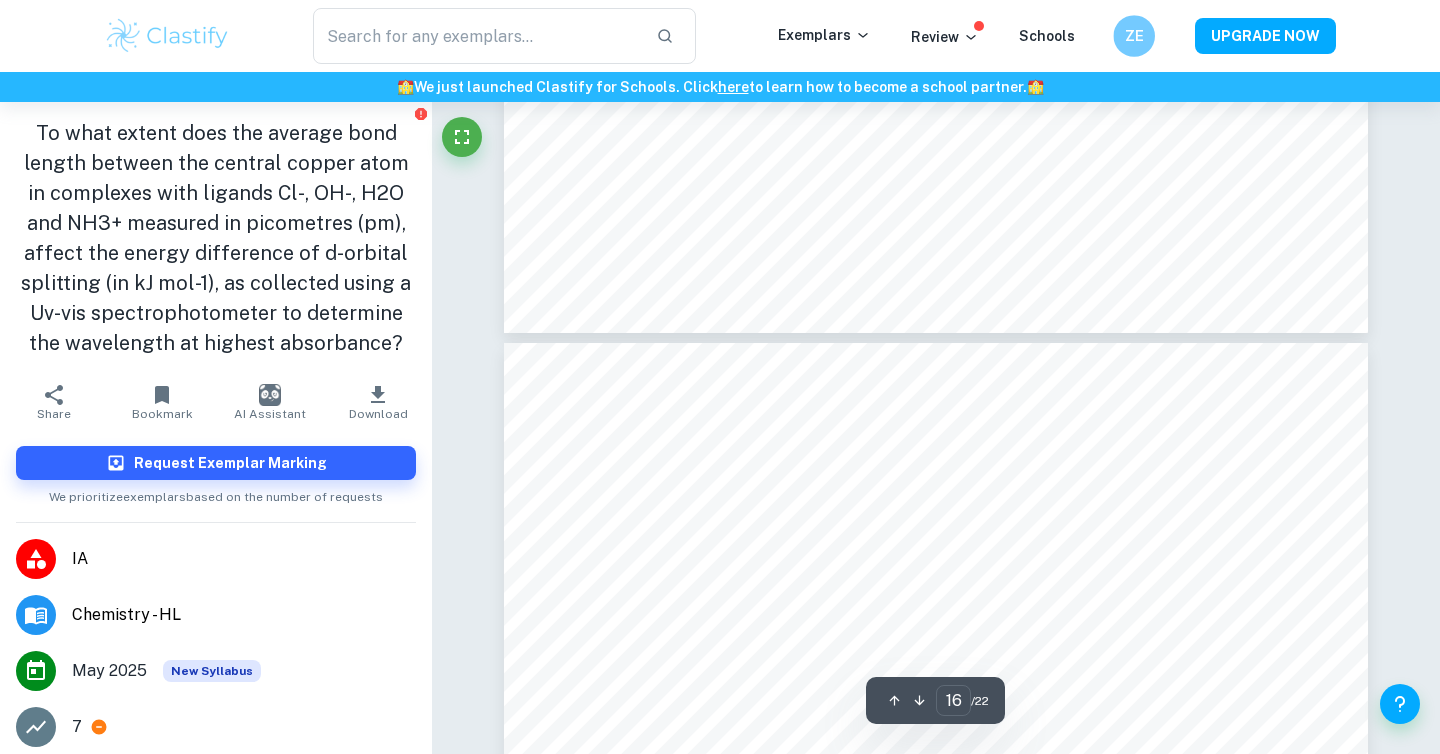 click on "ZE" at bounding box center [1154, 36] 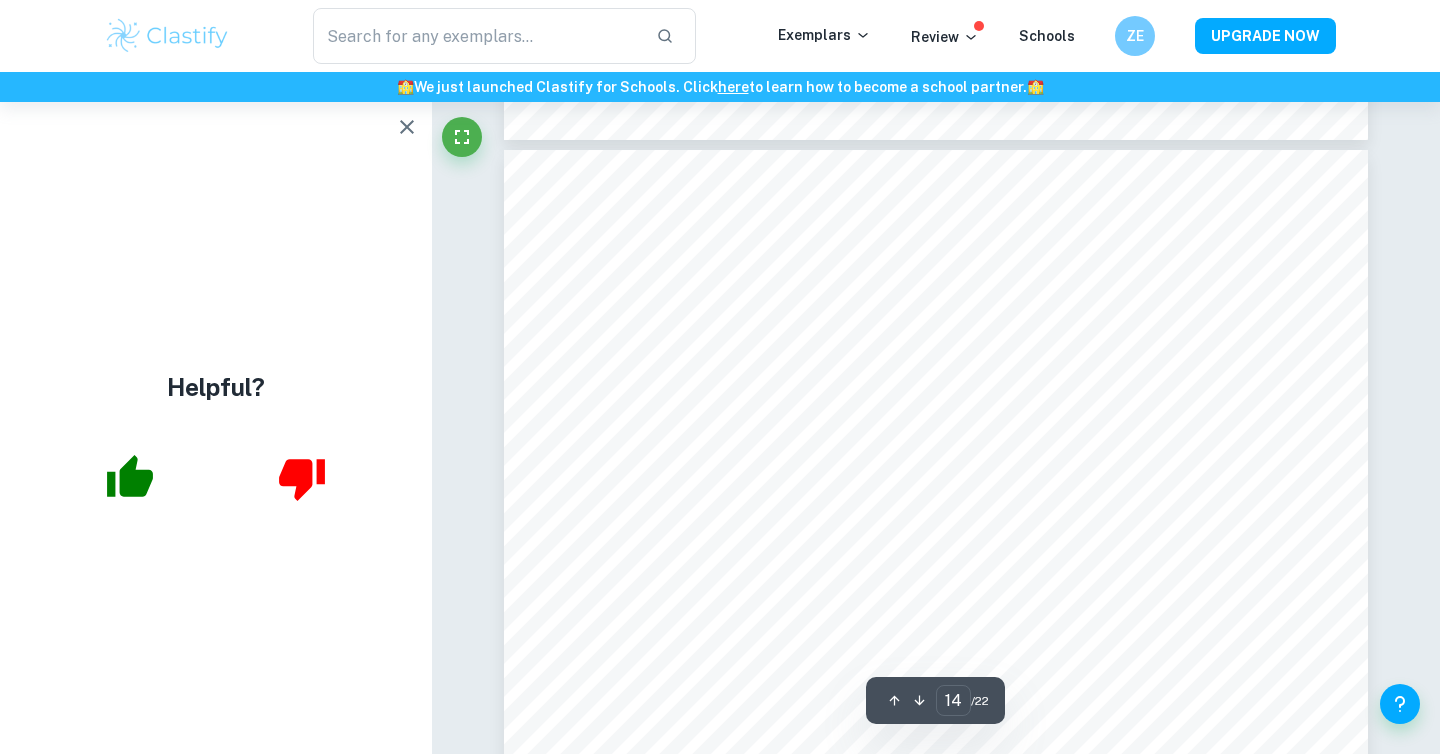 scroll, scrollTop: 15156, scrollLeft: 0, axis: vertical 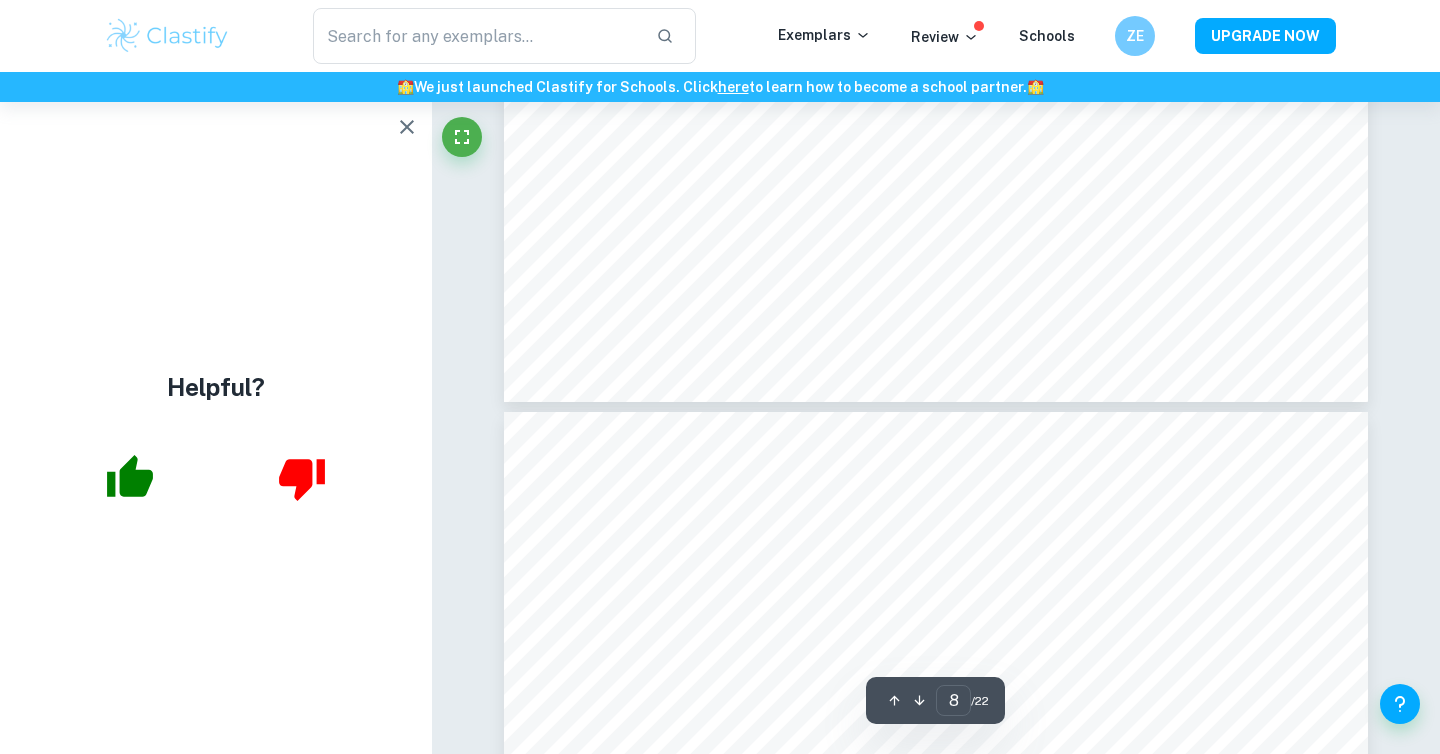 type on "7" 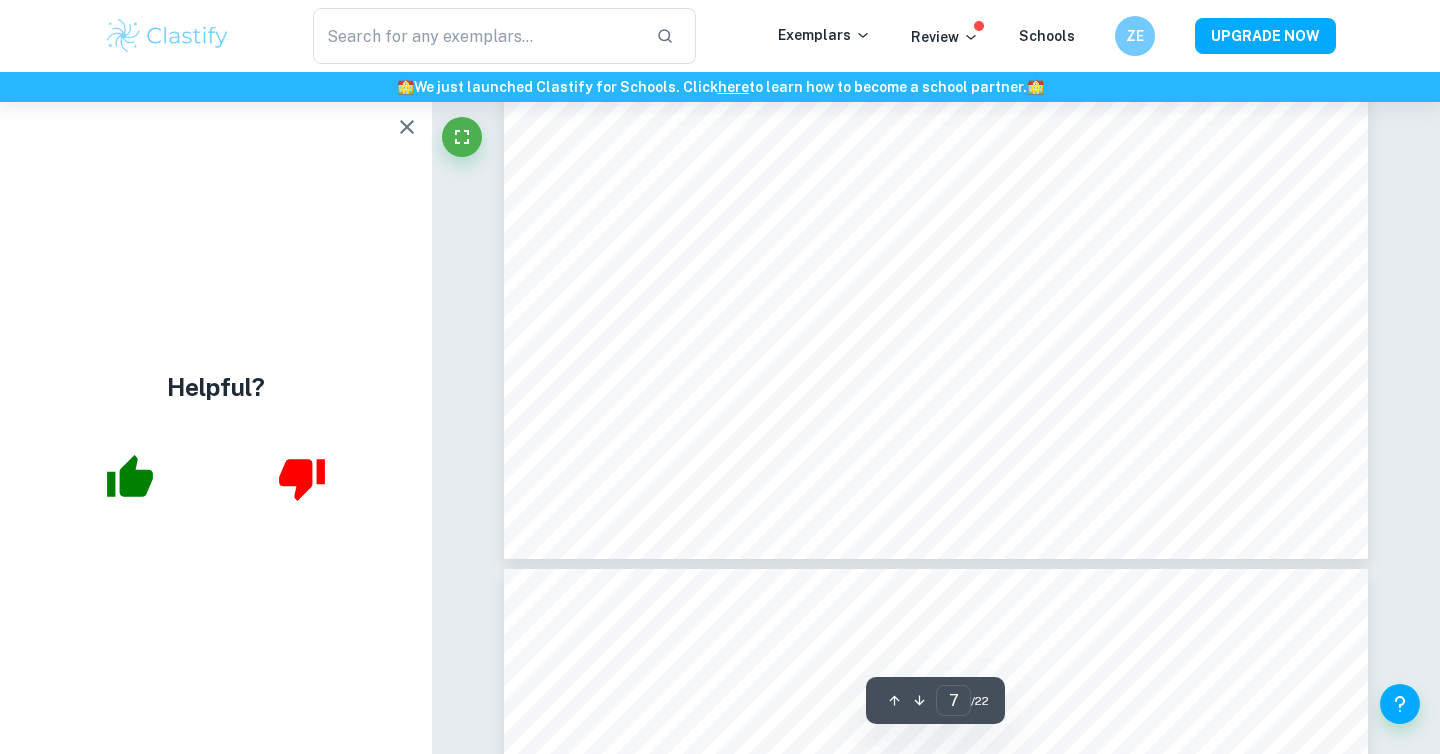 scroll, scrollTop: 7213, scrollLeft: 0, axis: vertical 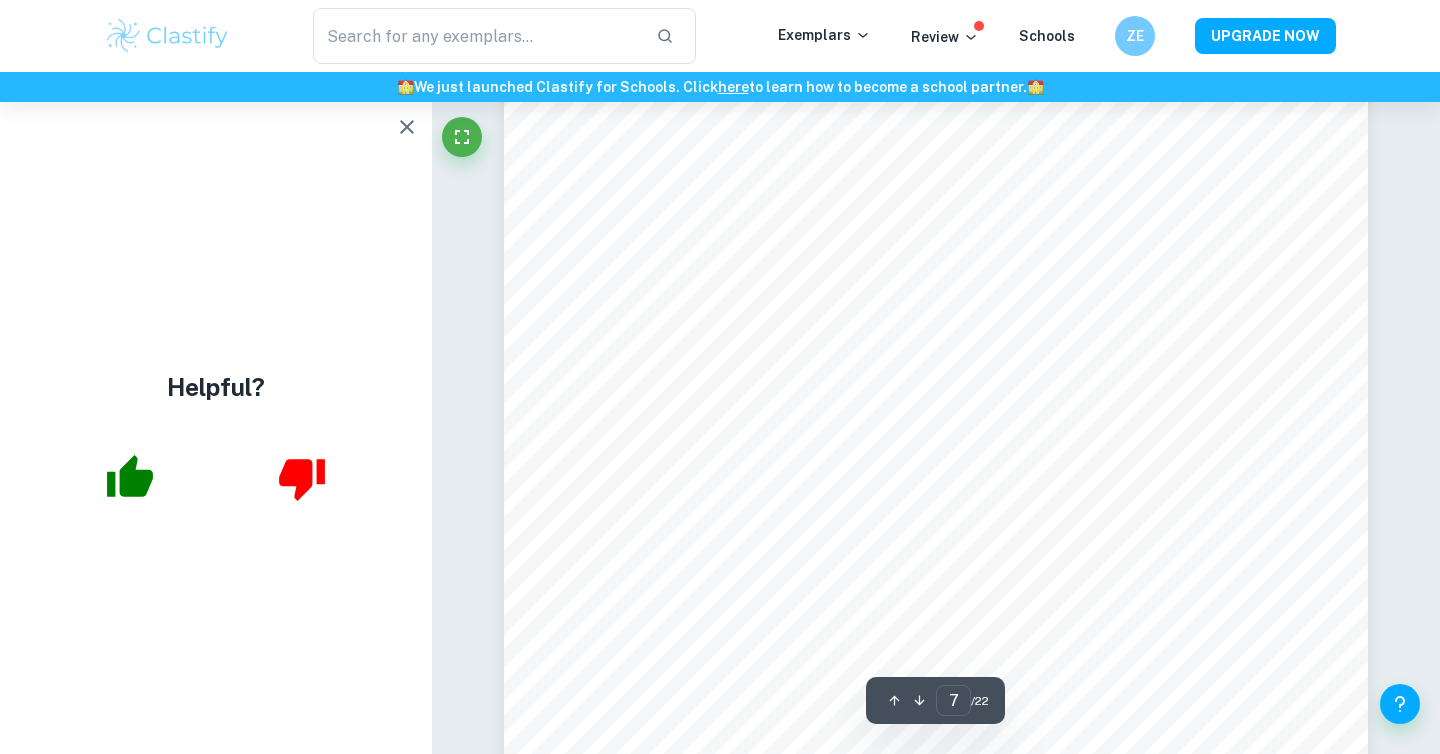 click at bounding box center [407, 127] 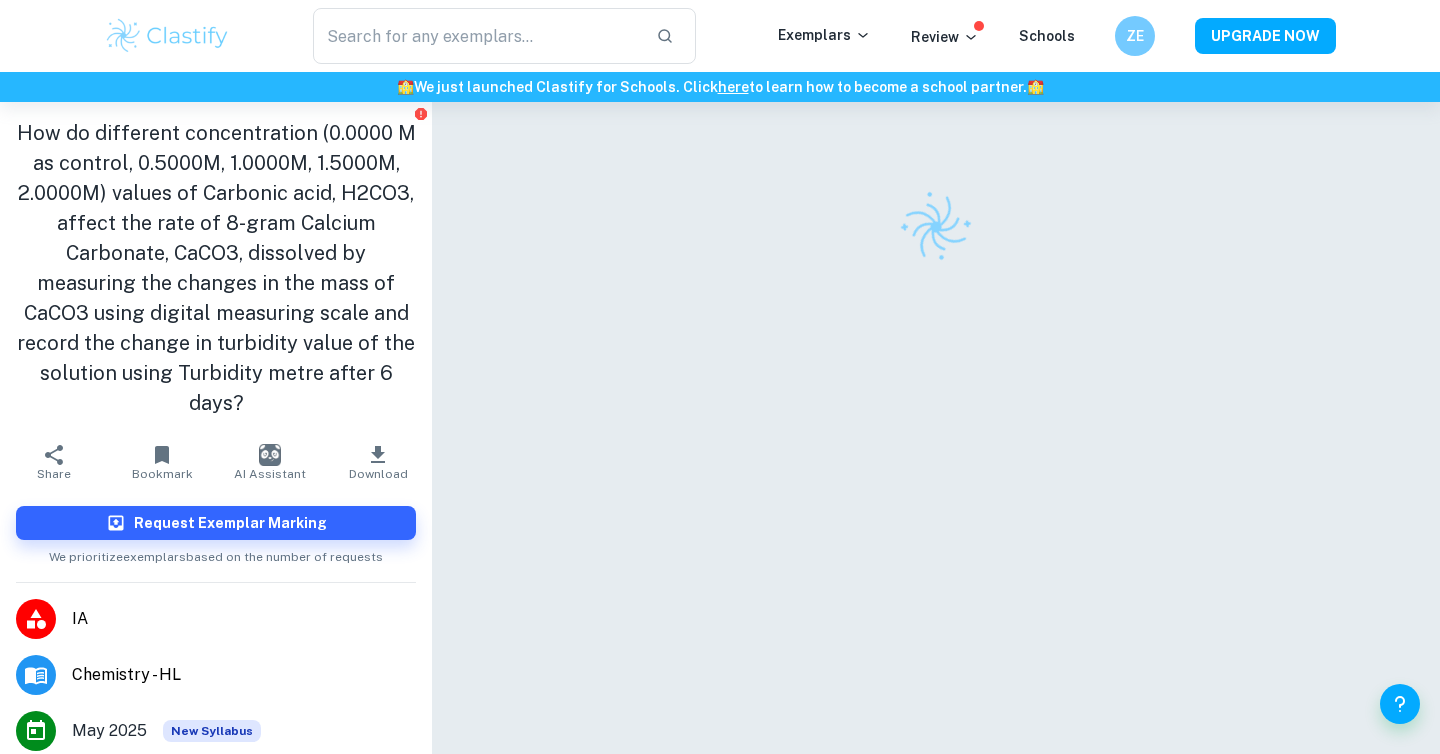 scroll, scrollTop: 0, scrollLeft: 0, axis: both 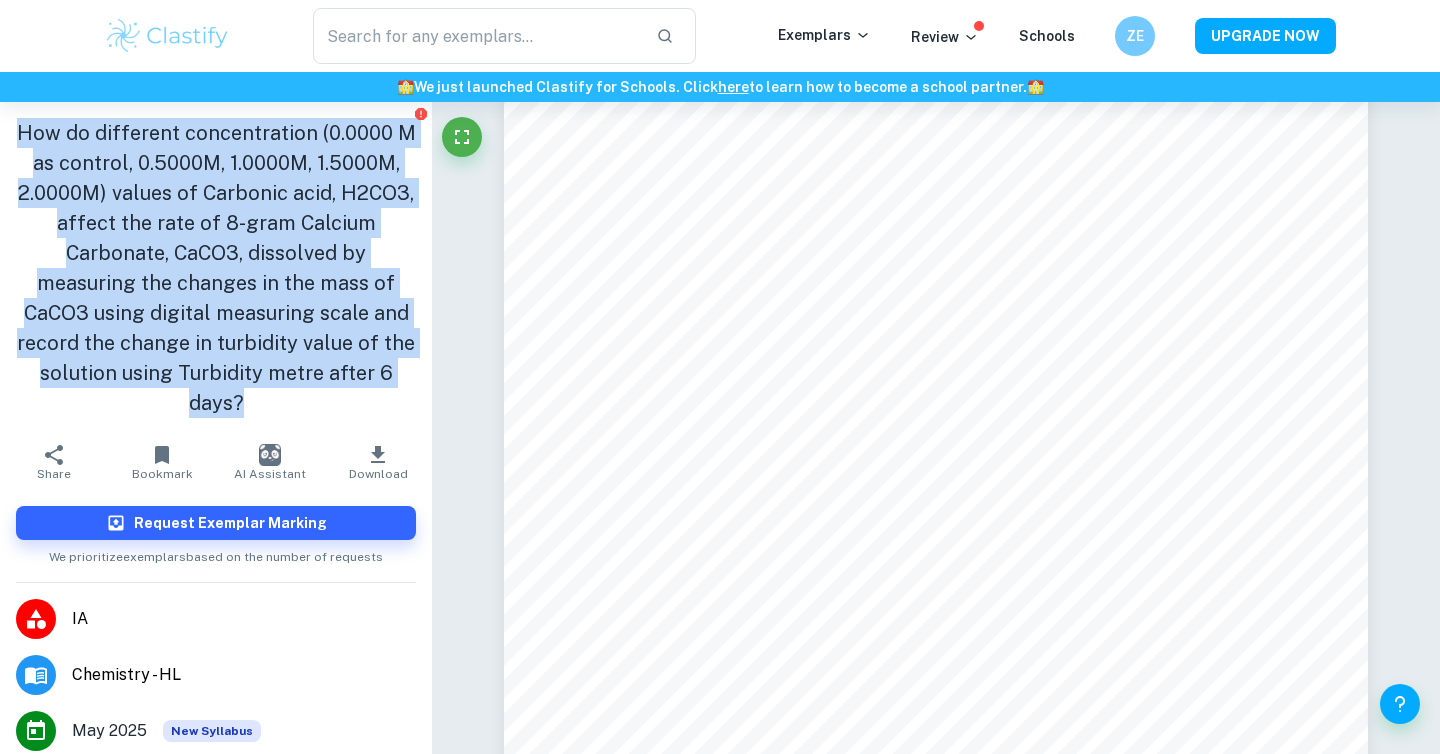 drag, startPoint x: 20, startPoint y: 135, endPoint x: 388, endPoint y: 380, distance: 442.09613 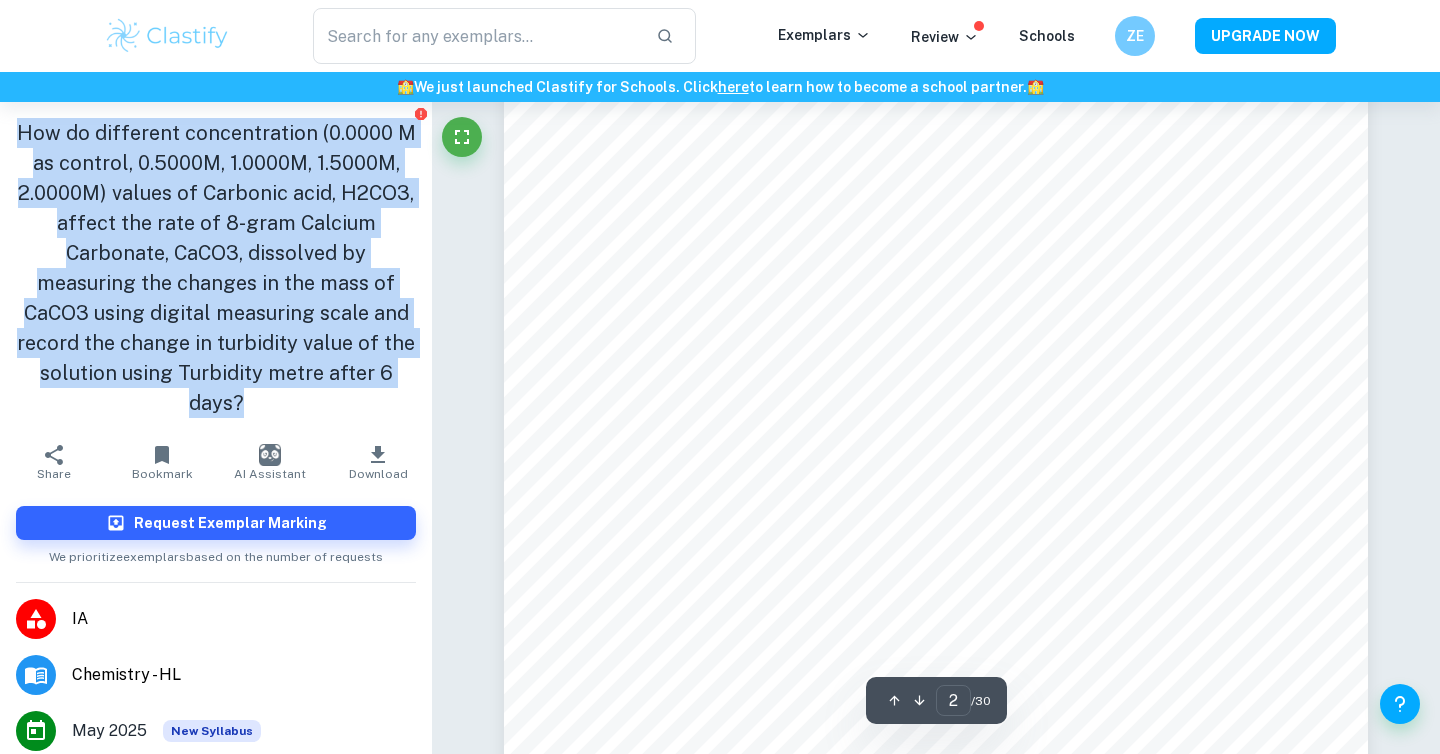 scroll, scrollTop: 1763, scrollLeft: 0, axis: vertical 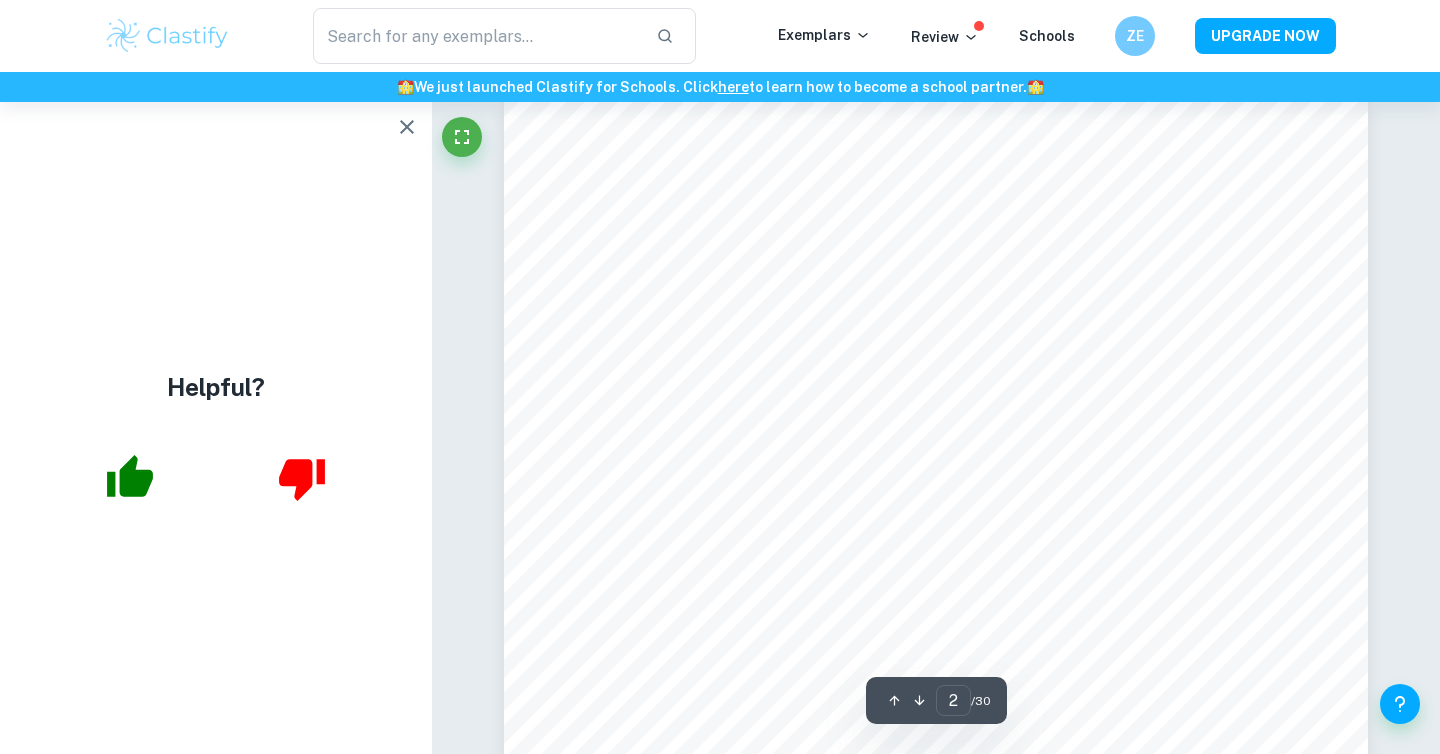 type on "1" 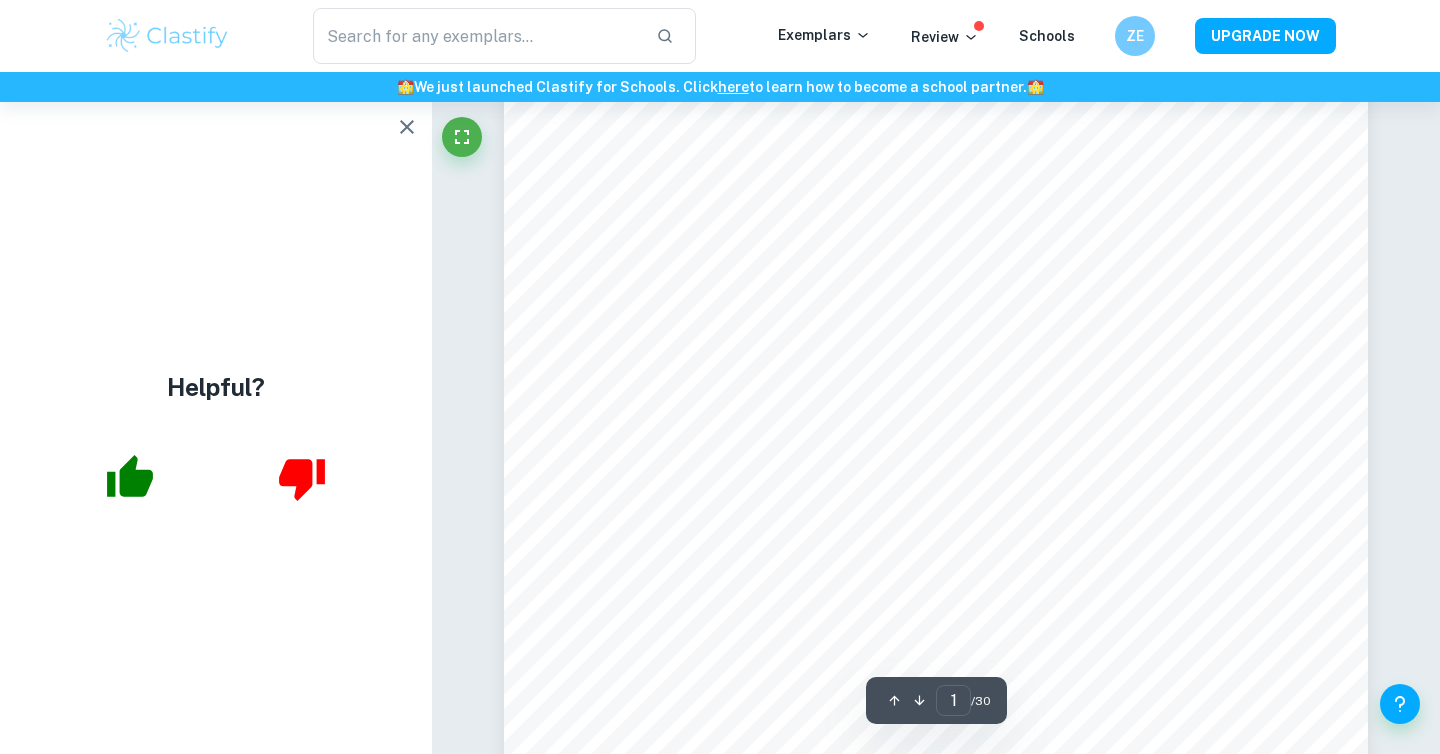 scroll, scrollTop: 0, scrollLeft: 0, axis: both 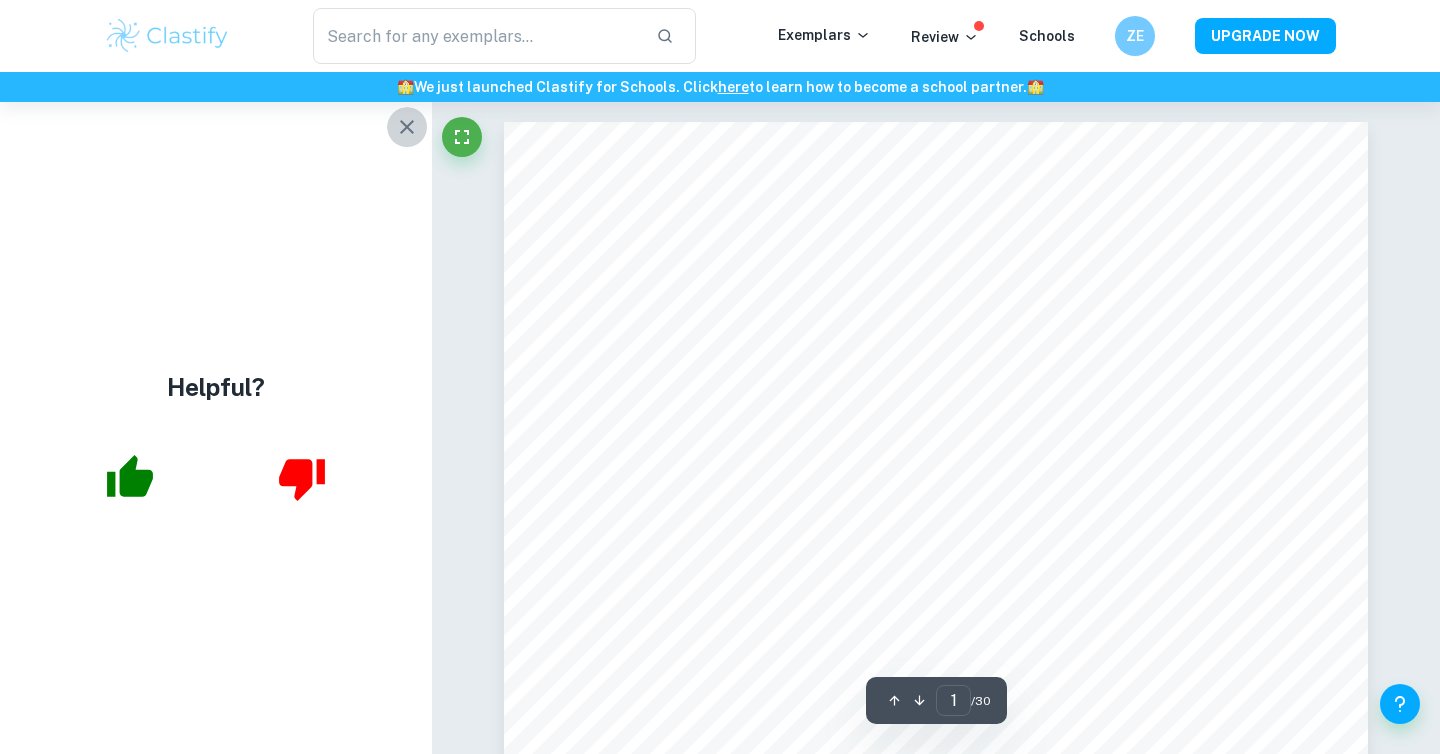 click 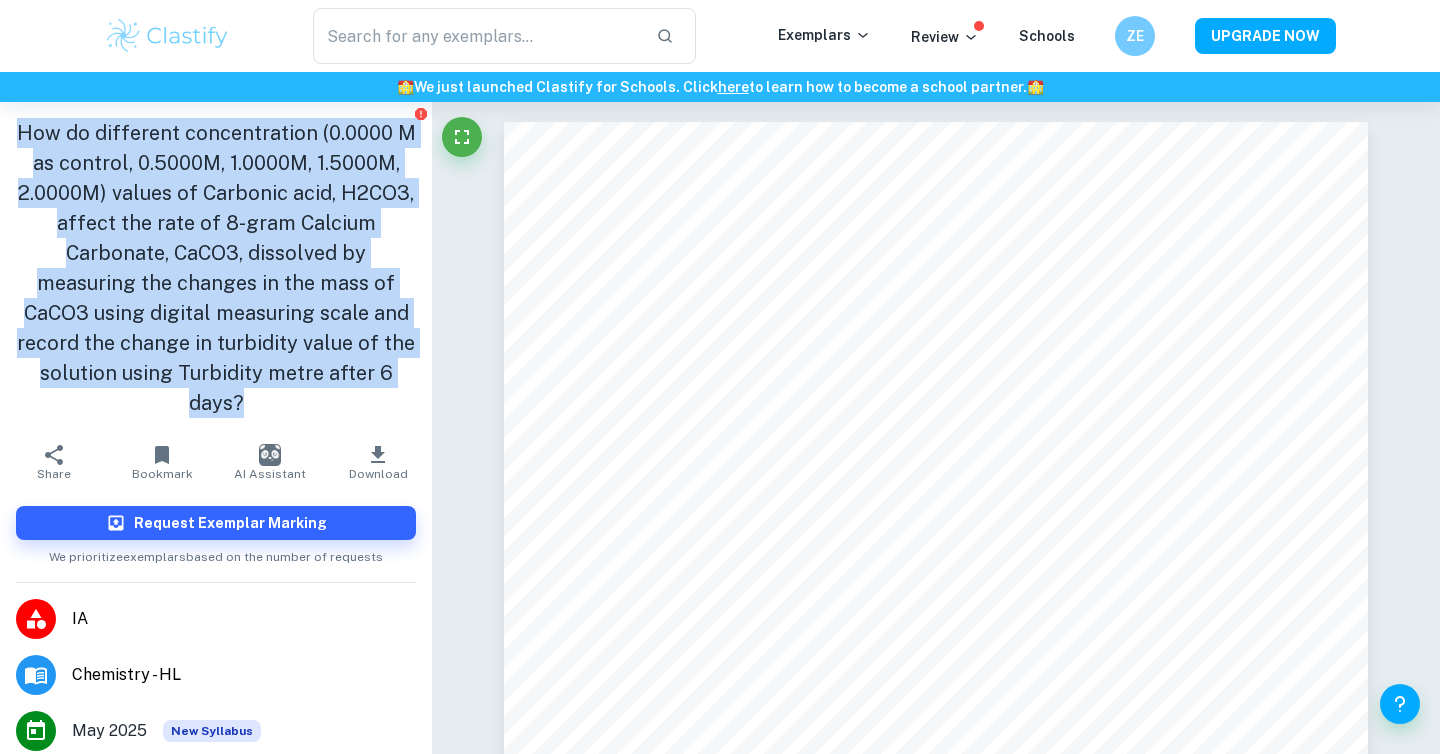 drag, startPoint x: 21, startPoint y: 138, endPoint x: 401, endPoint y: 382, distance: 451.59274 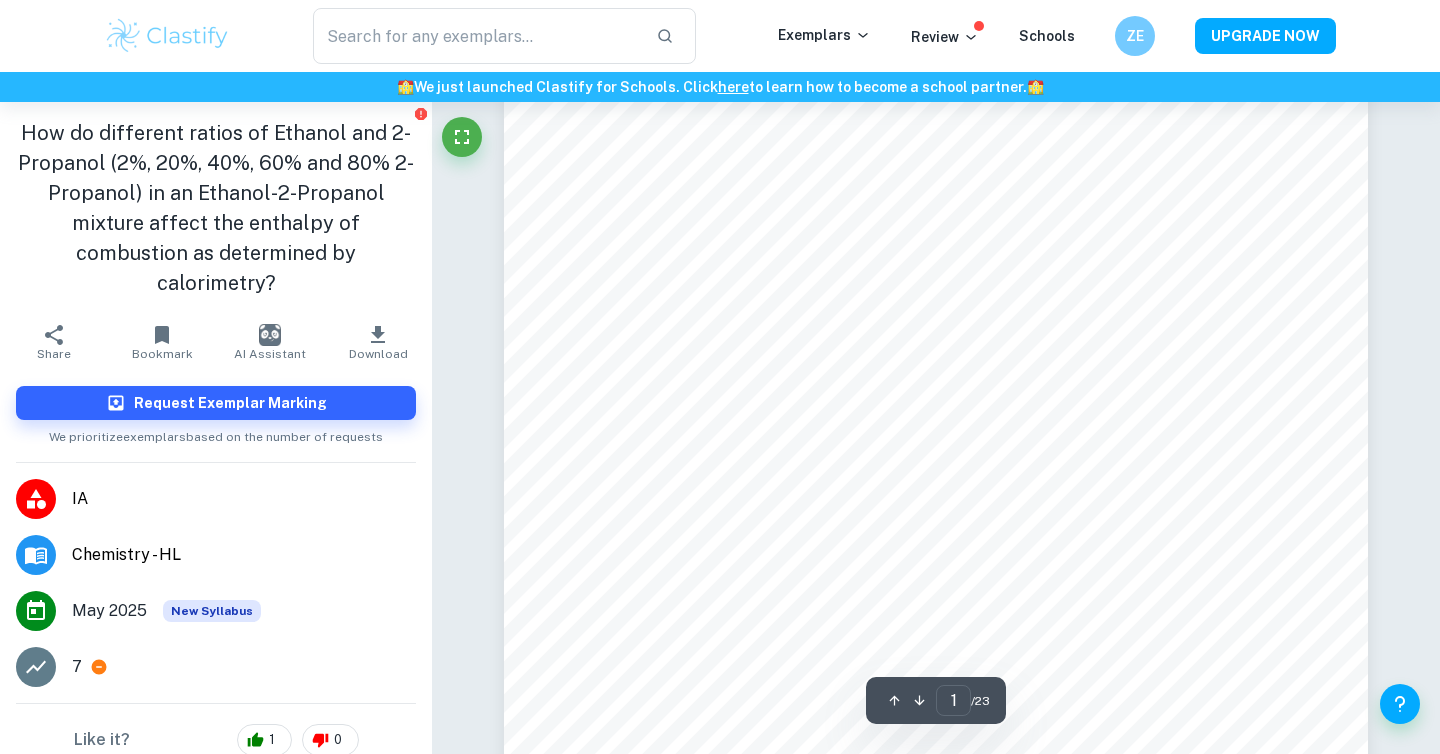 scroll, scrollTop: 291, scrollLeft: 0, axis: vertical 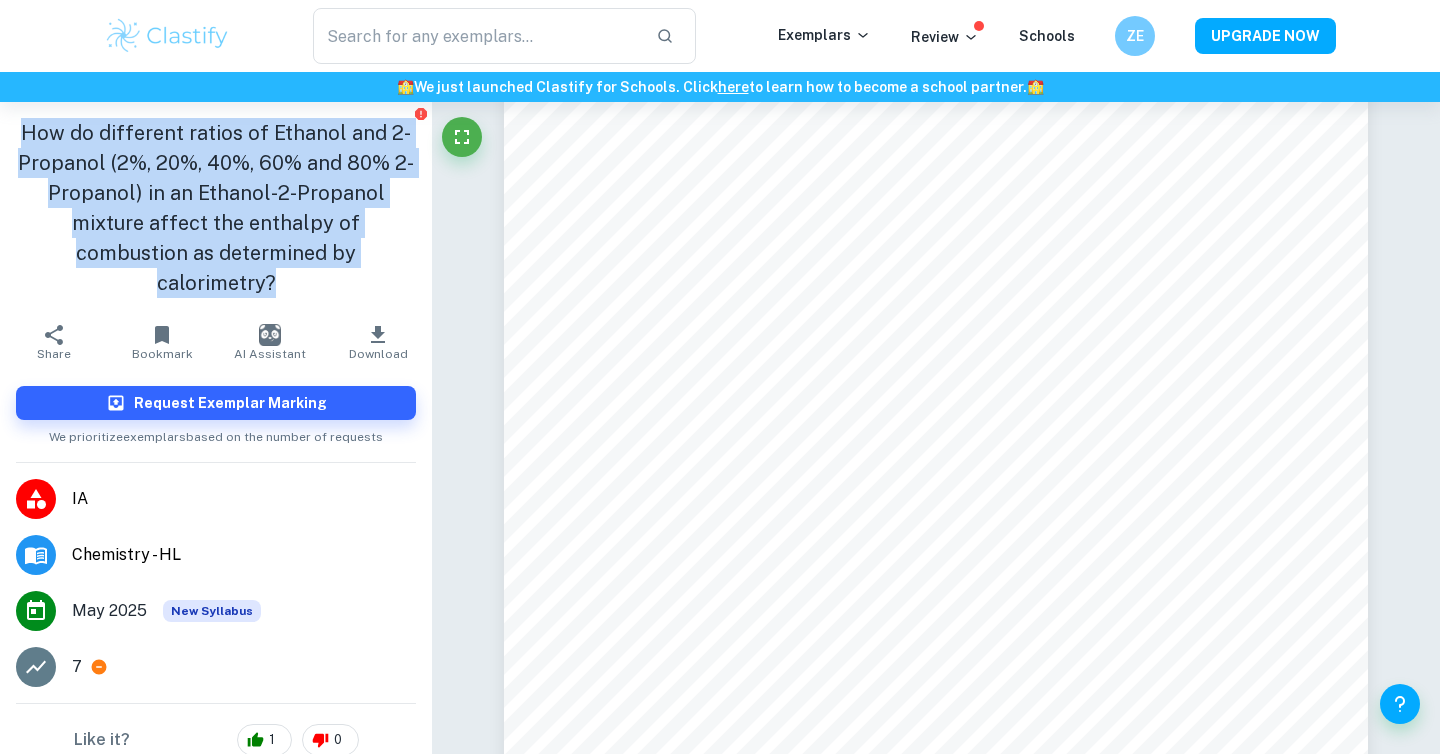 drag, startPoint x: 27, startPoint y: 134, endPoint x: 409, endPoint y: 244, distance: 397.52234 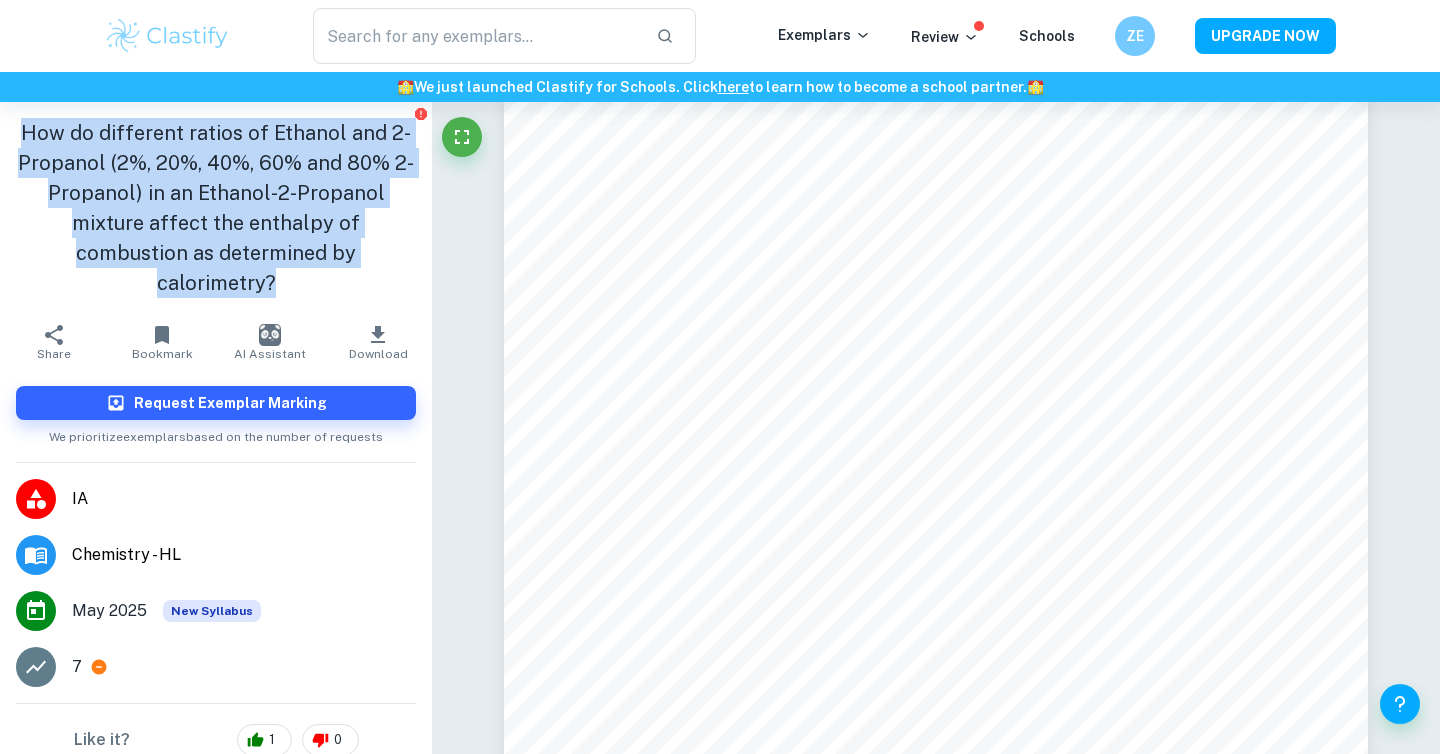 copy on "How do different ratios of Ethanol and 2-Propanol (2%, 20%, 40%, 60% and 80% 2-Propanol) in an Ethanol-2-Propanol mixture affect the enthalpy of combustion as determined by calorimetry?" 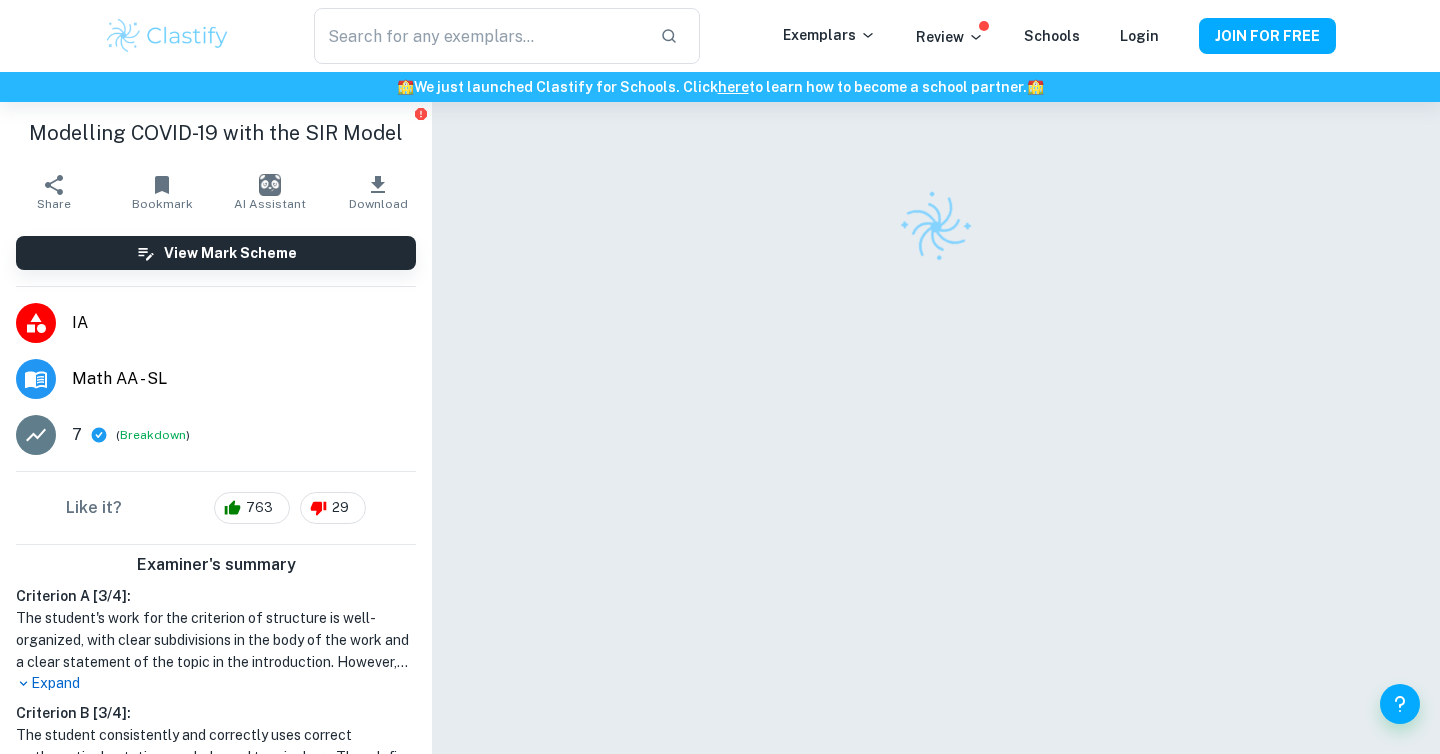 scroll, scrollTop: 0, scrollLeft: 0, axis: both 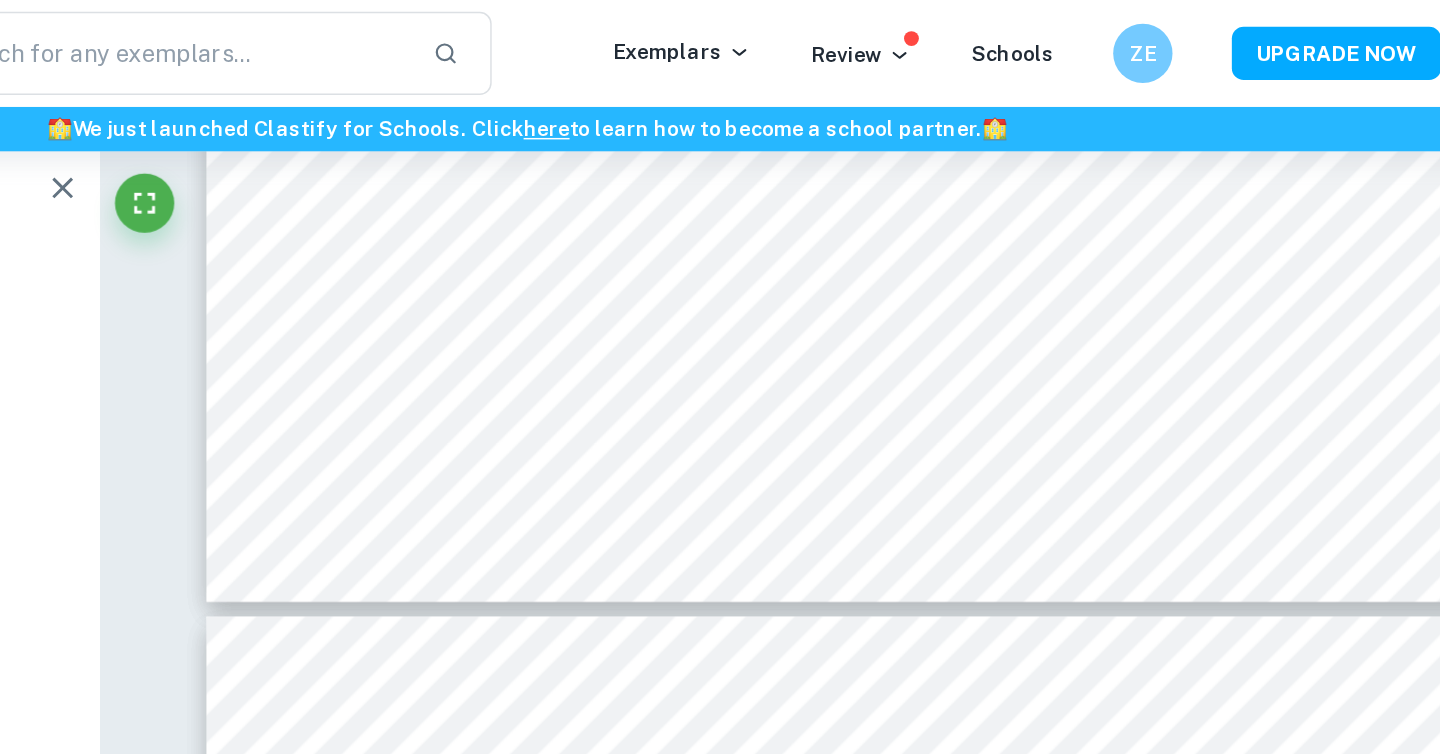 type on "10" 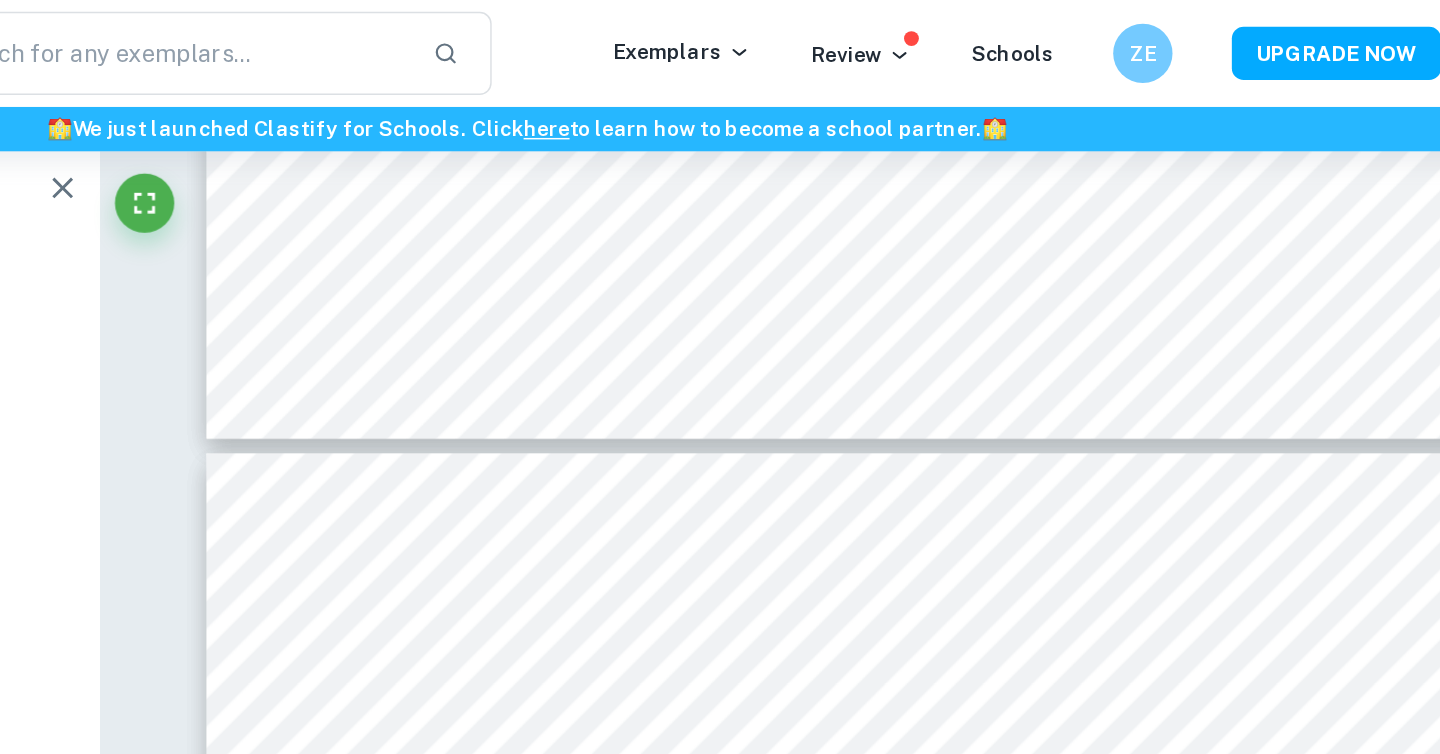 scroll, scrollTop: 10320, scrollLeft: 0, axis: vertical 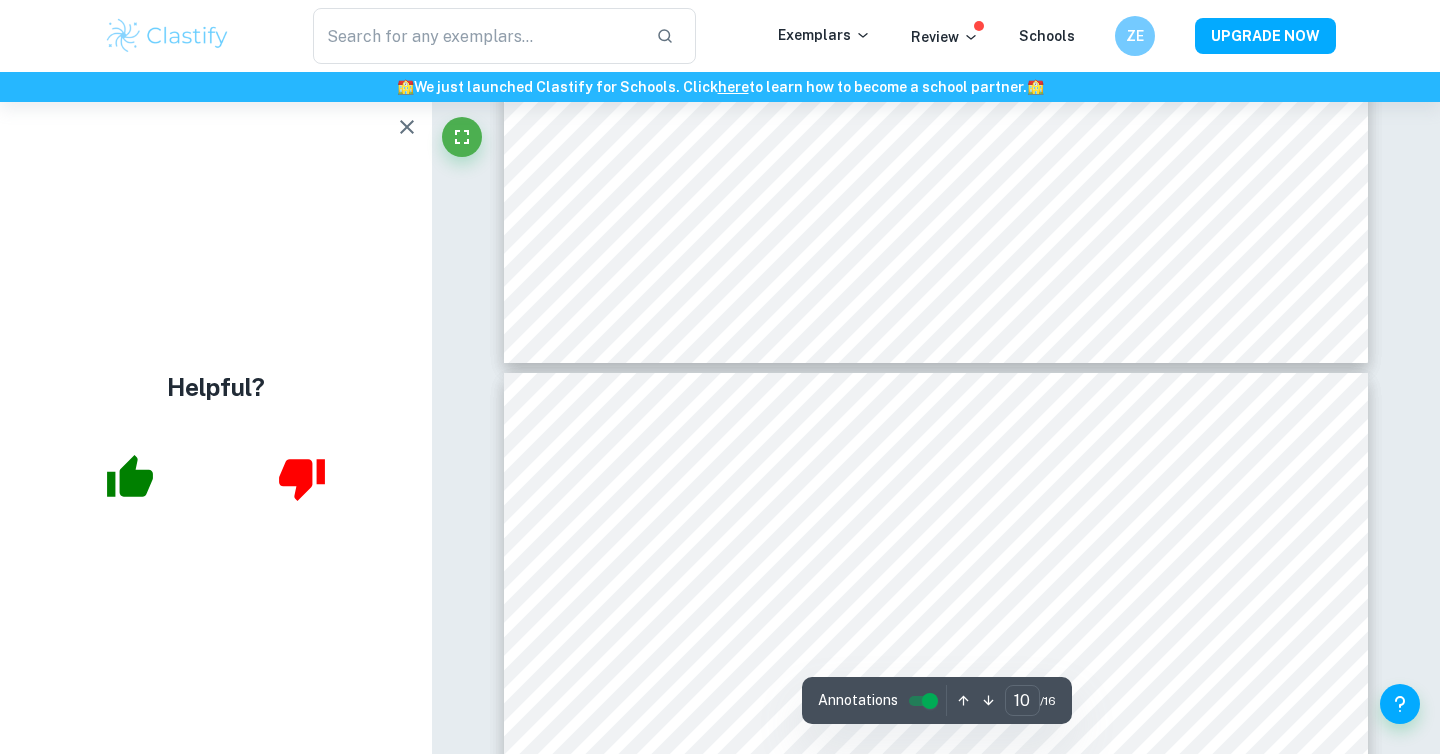 click 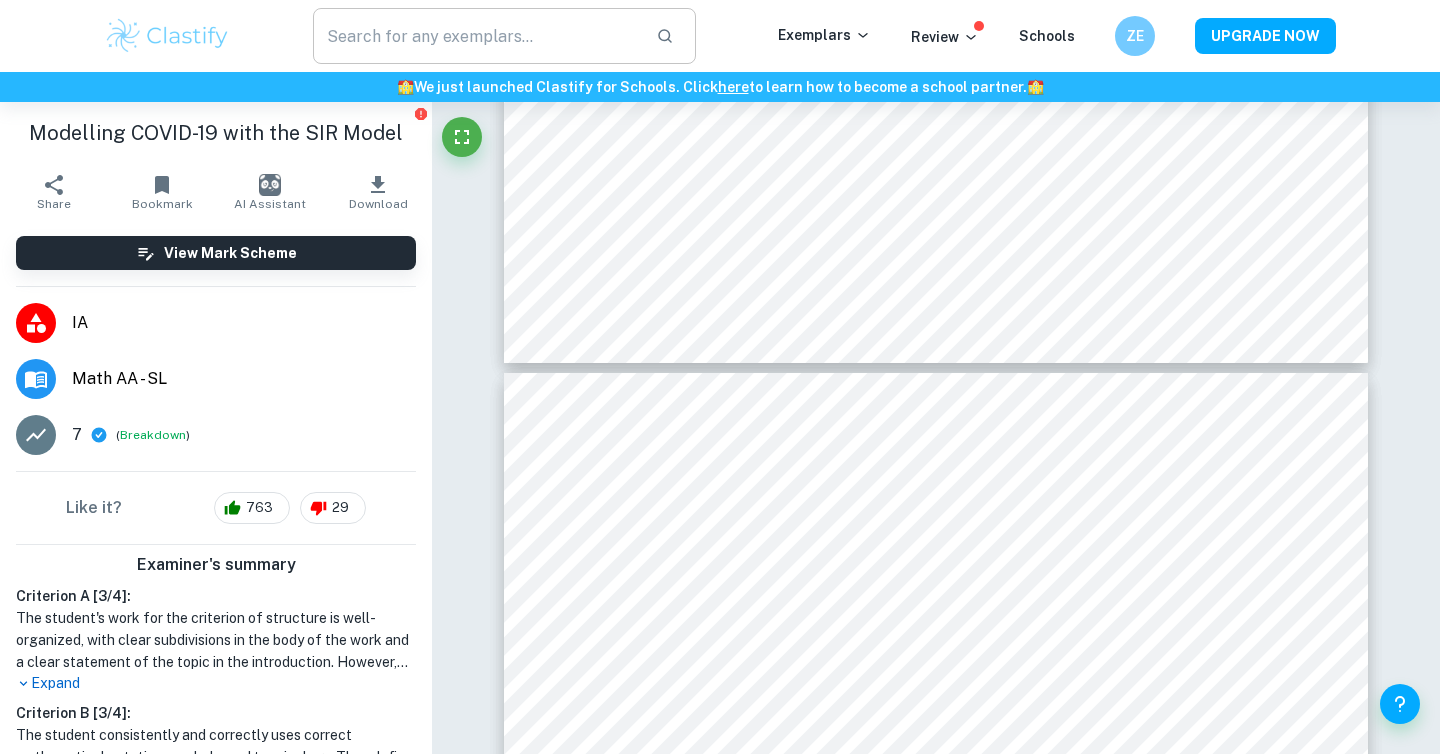 click at bounding box center (476, 36) 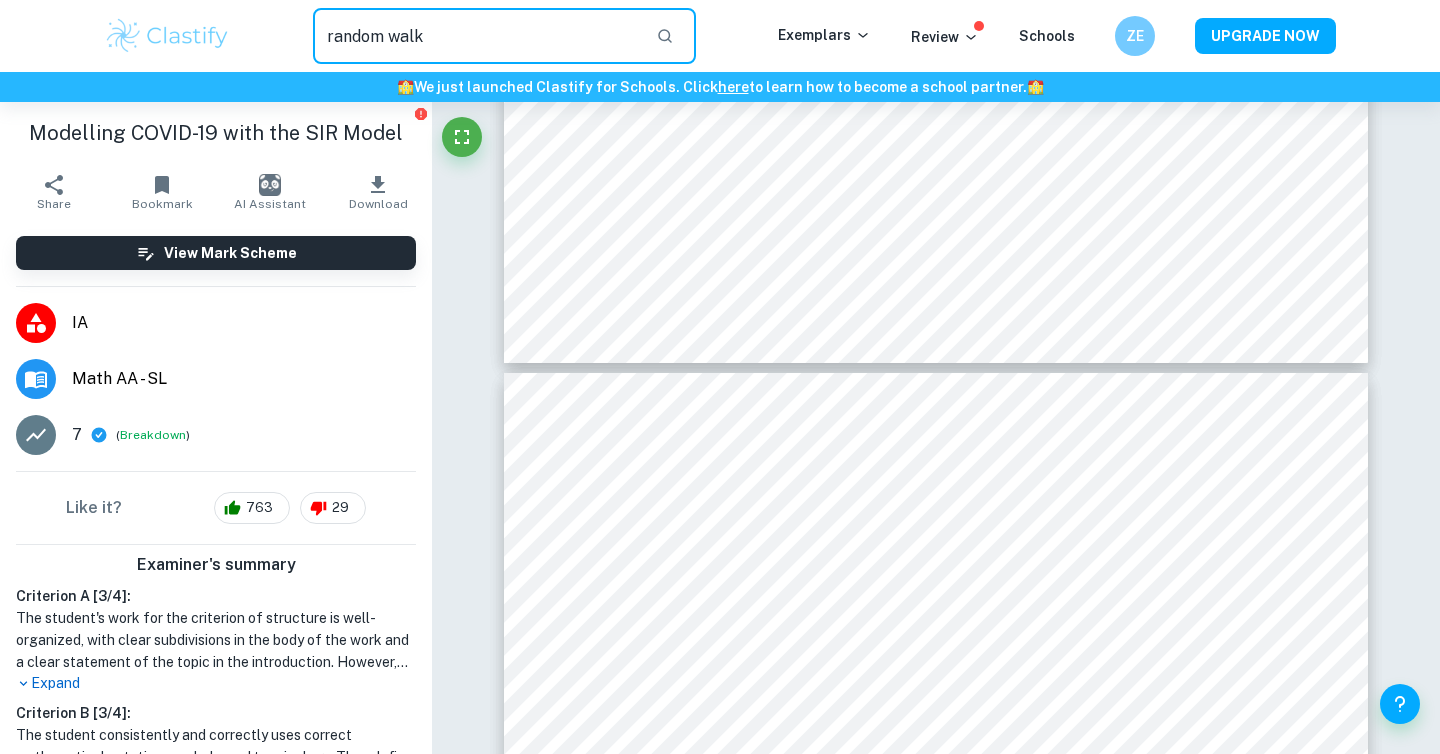 type on "random walk" 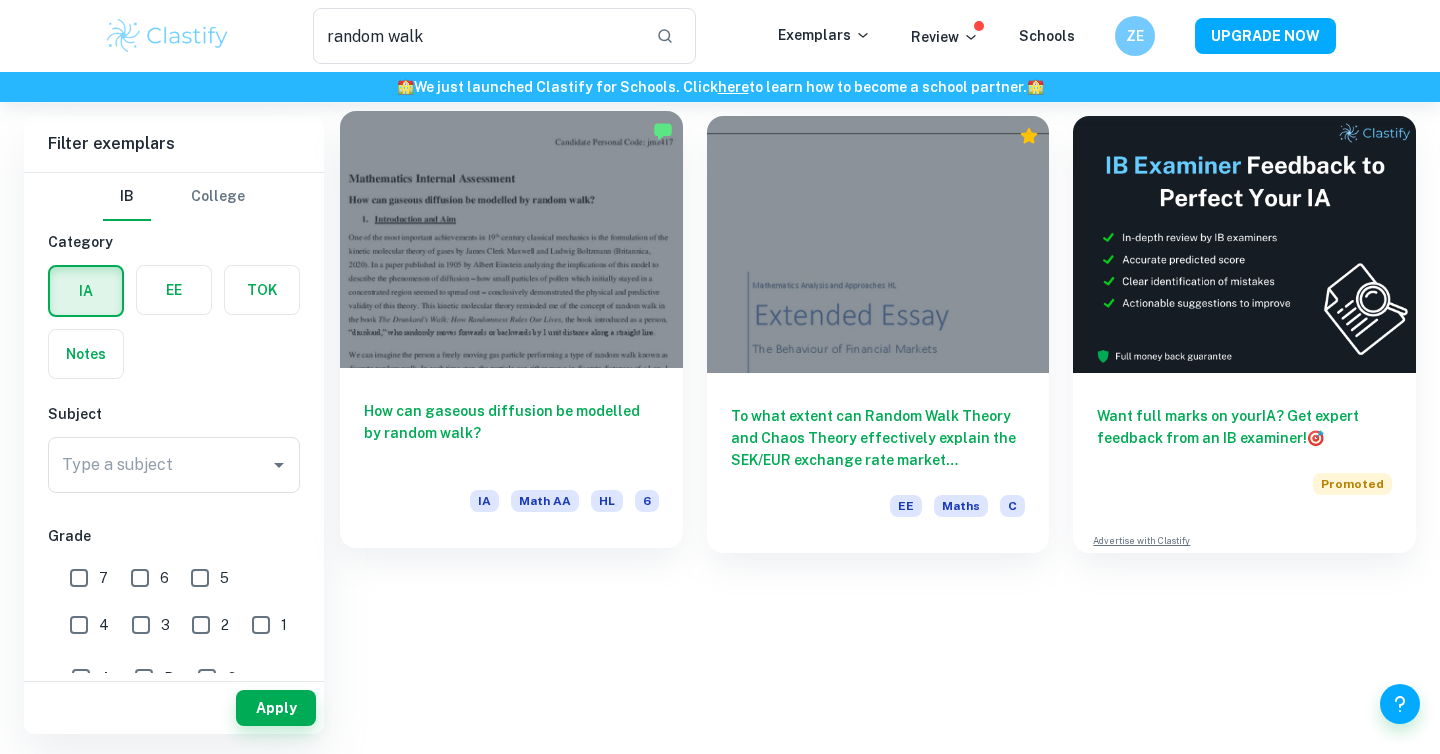 scroll, scrollTop: 0, scrollLeft: 0, axis: both 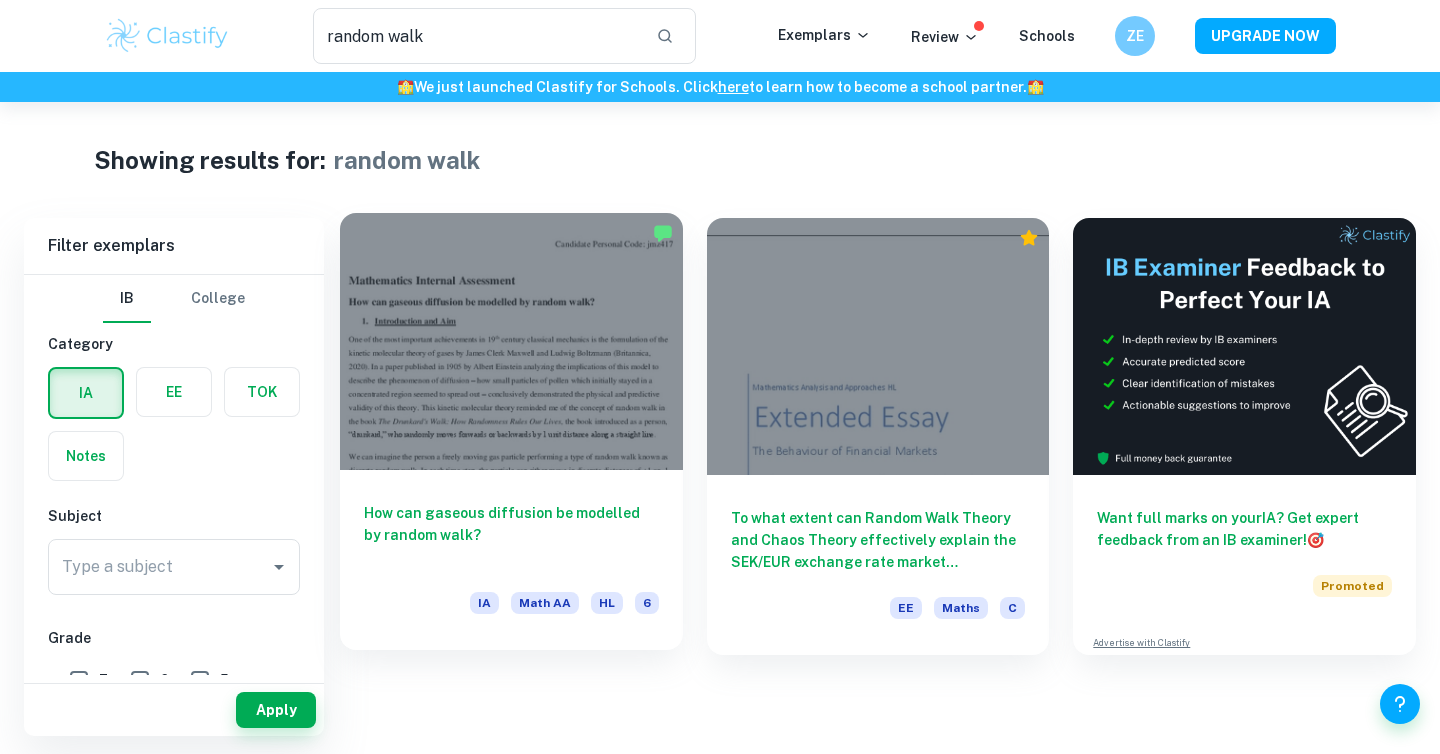 click at bounding box center [511, 341] 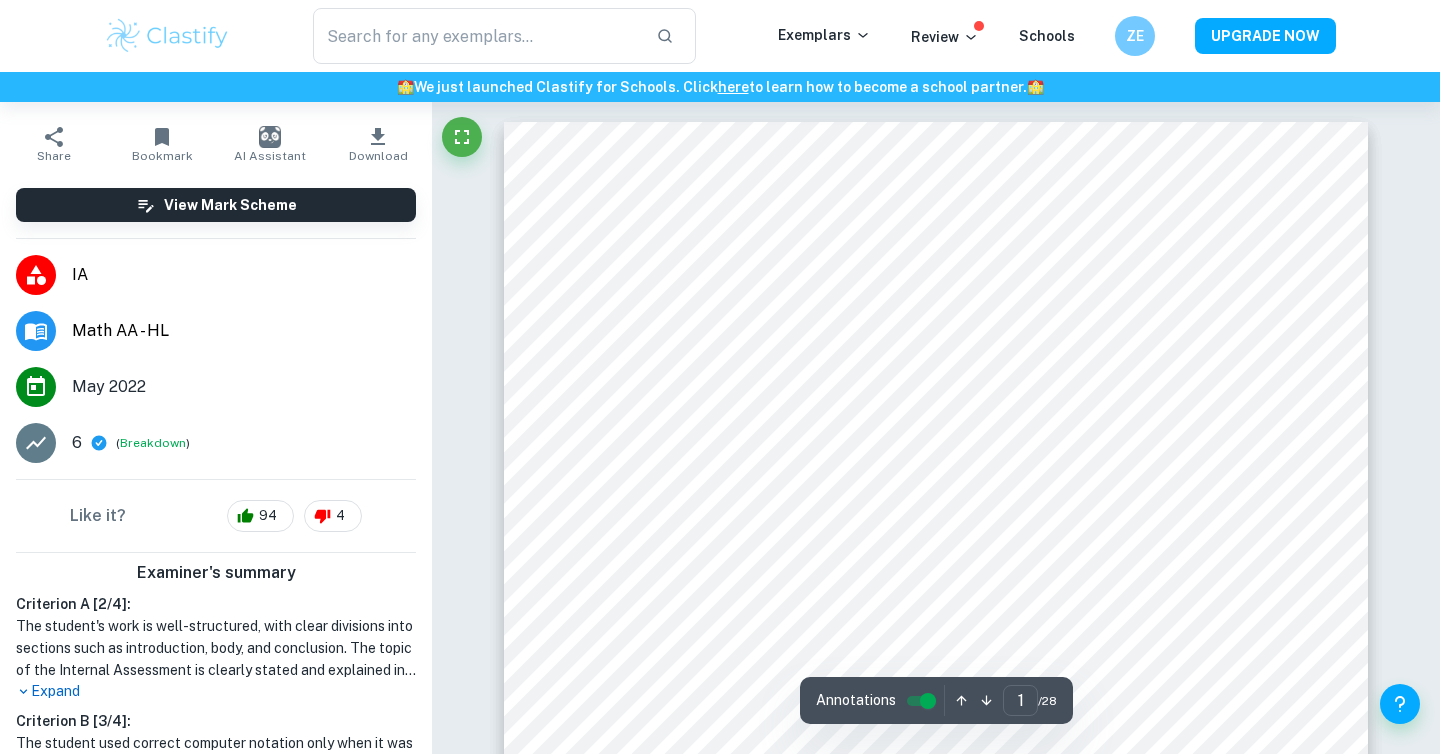 scroll, scrollTop: 79, scrollLeft: 0, axis: vertical 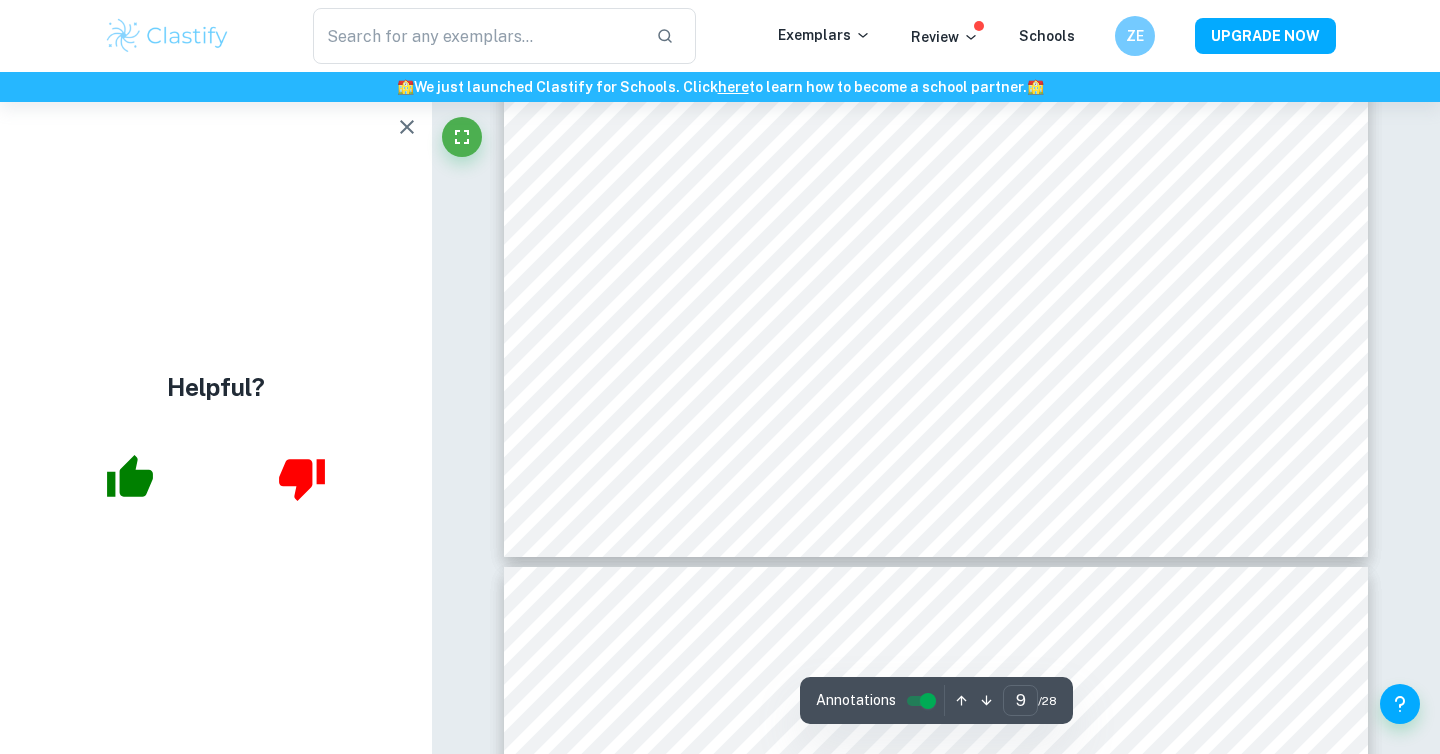 click 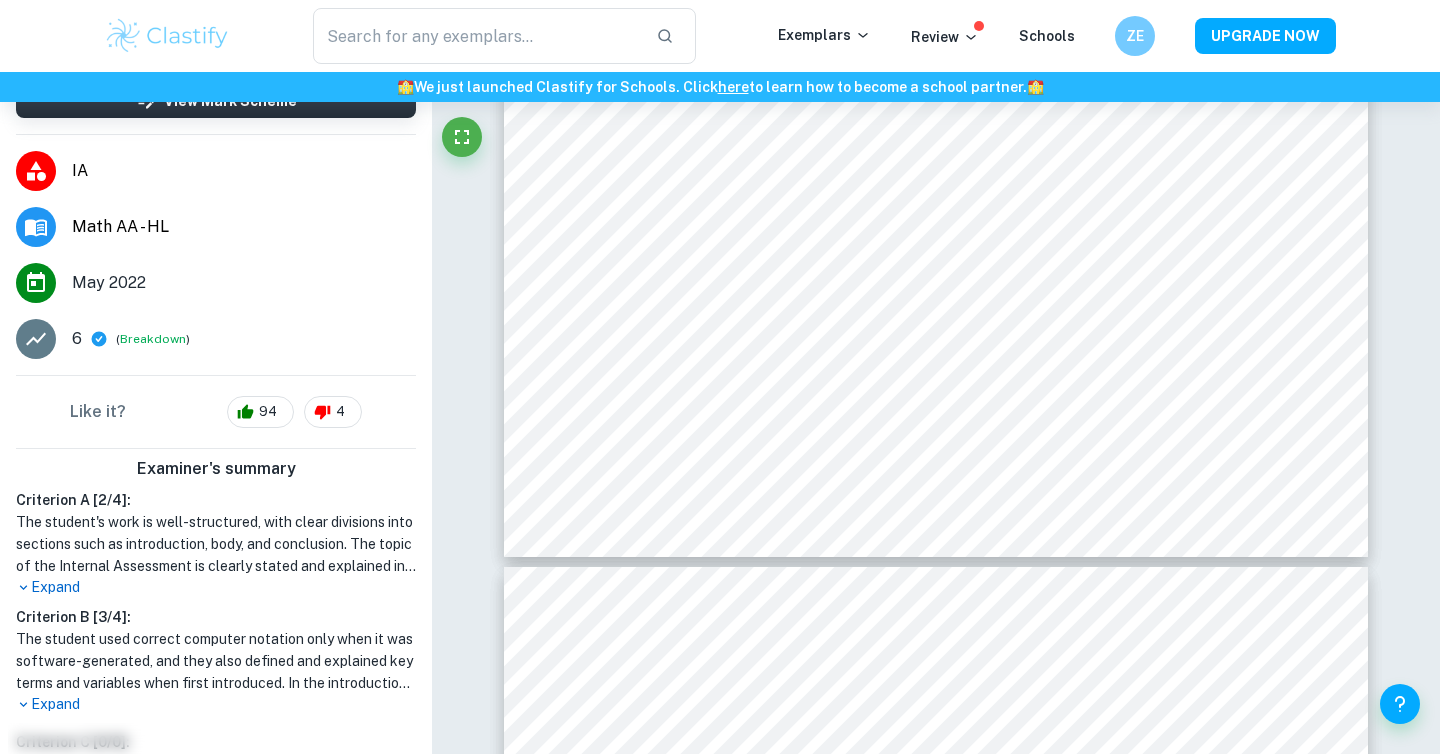 scroll, scrollTop: 278, scrollLeft: 0, axis: vertical 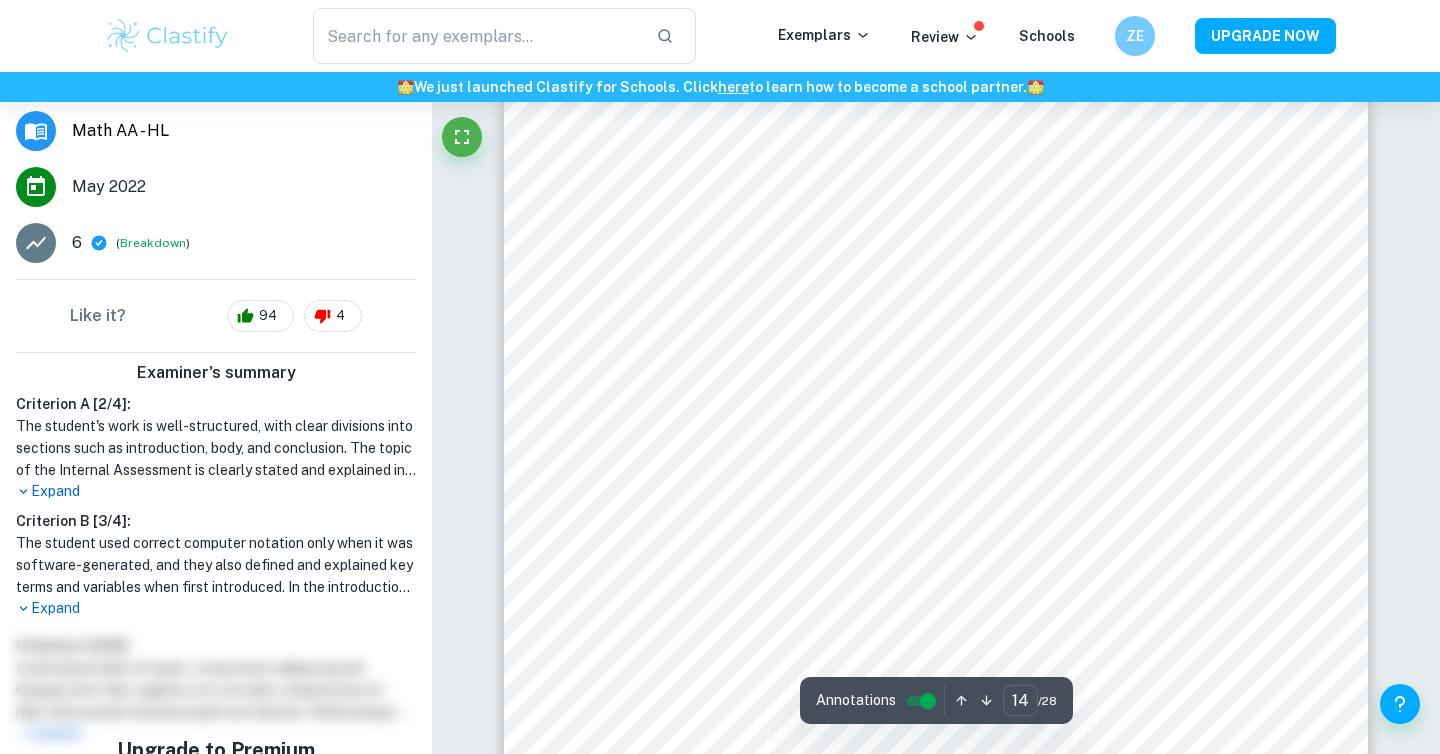 click on "Expand" at bounding box center [216, 608] 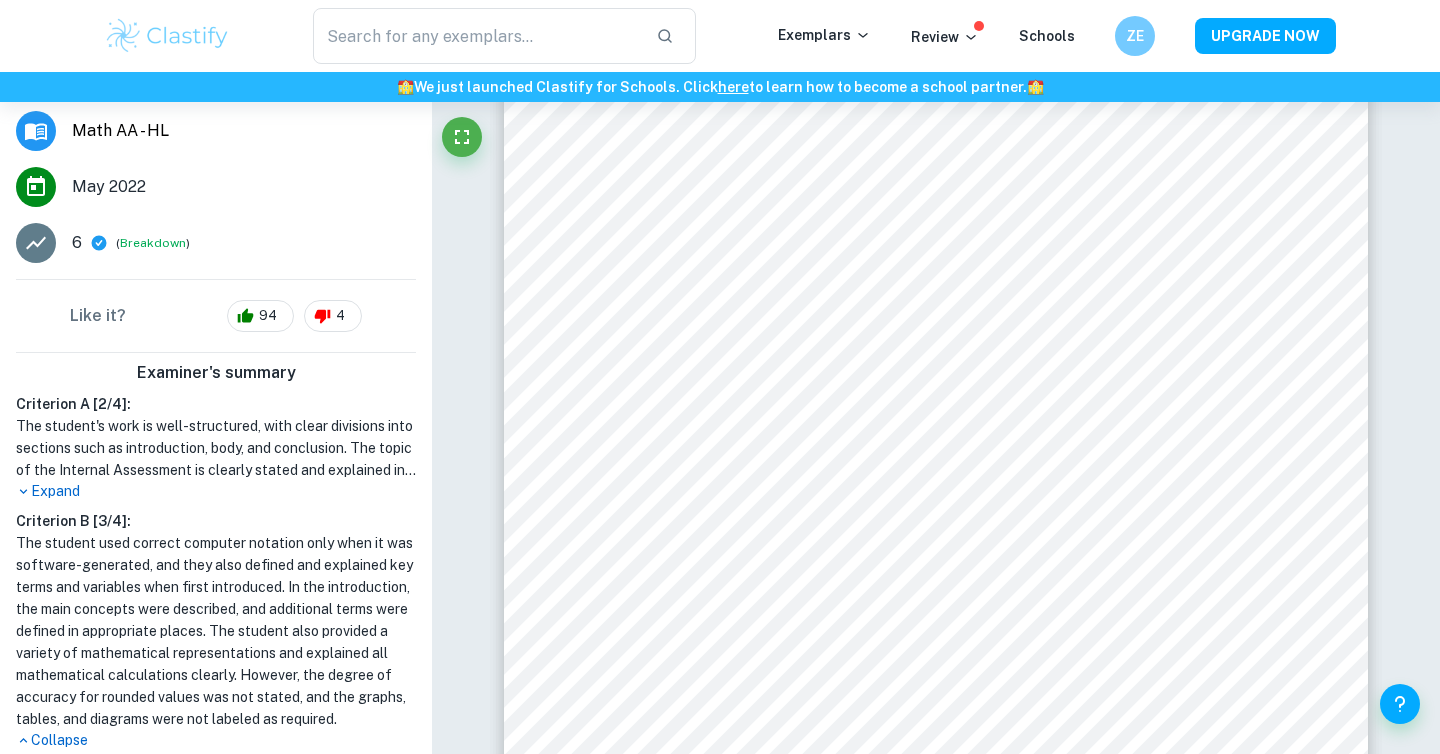 scroll, scrollTop: 460, scrollLeft: 0, axis: vertical 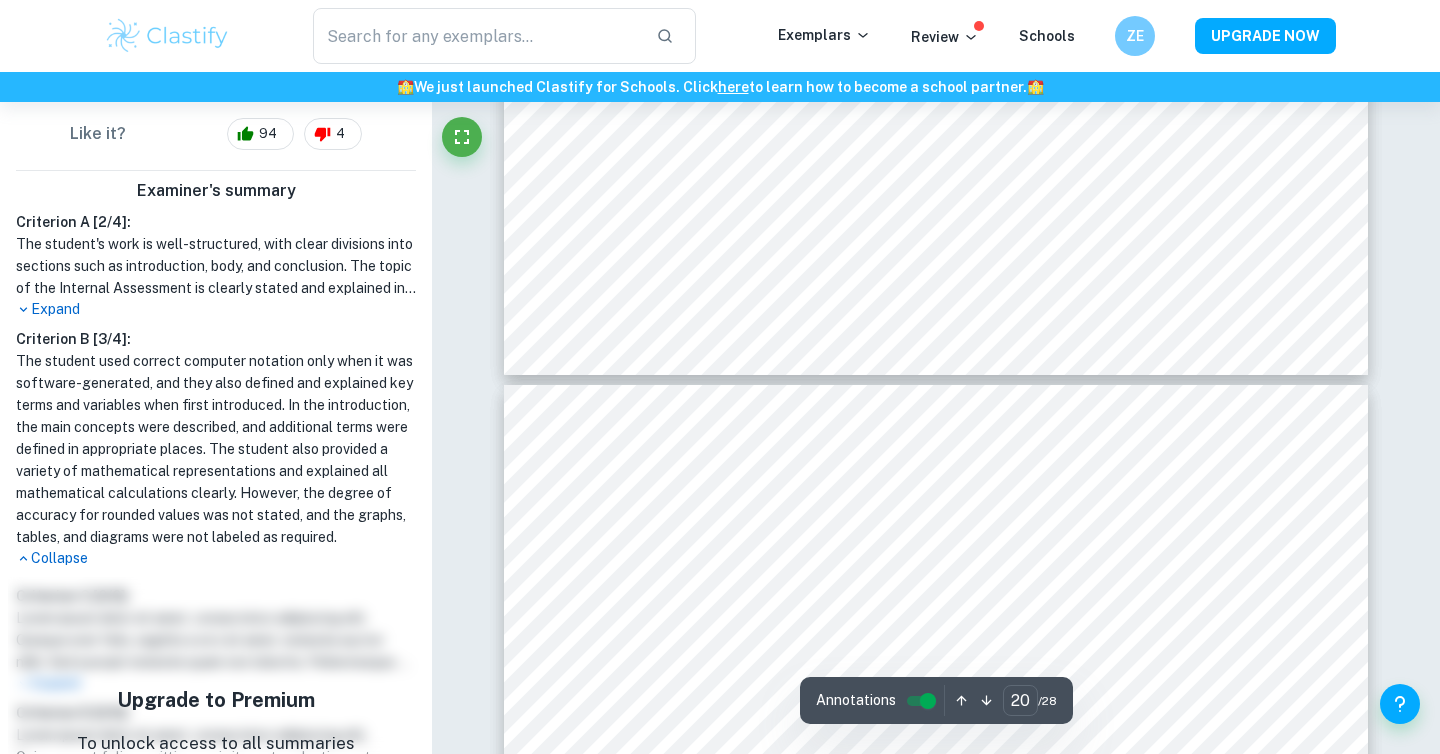 type on "19" 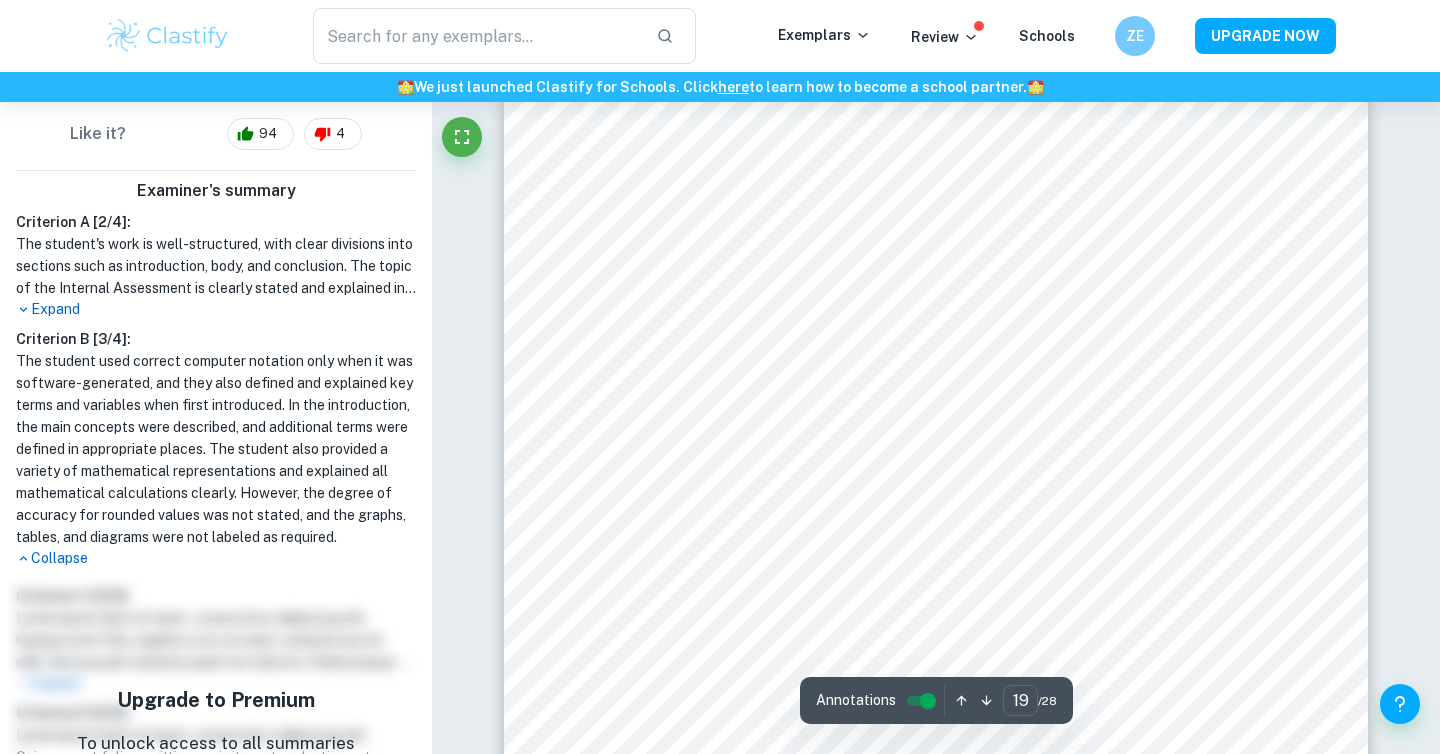 scroll, scrollTop: 23110, scrollLeft: 0, axis: vertical 